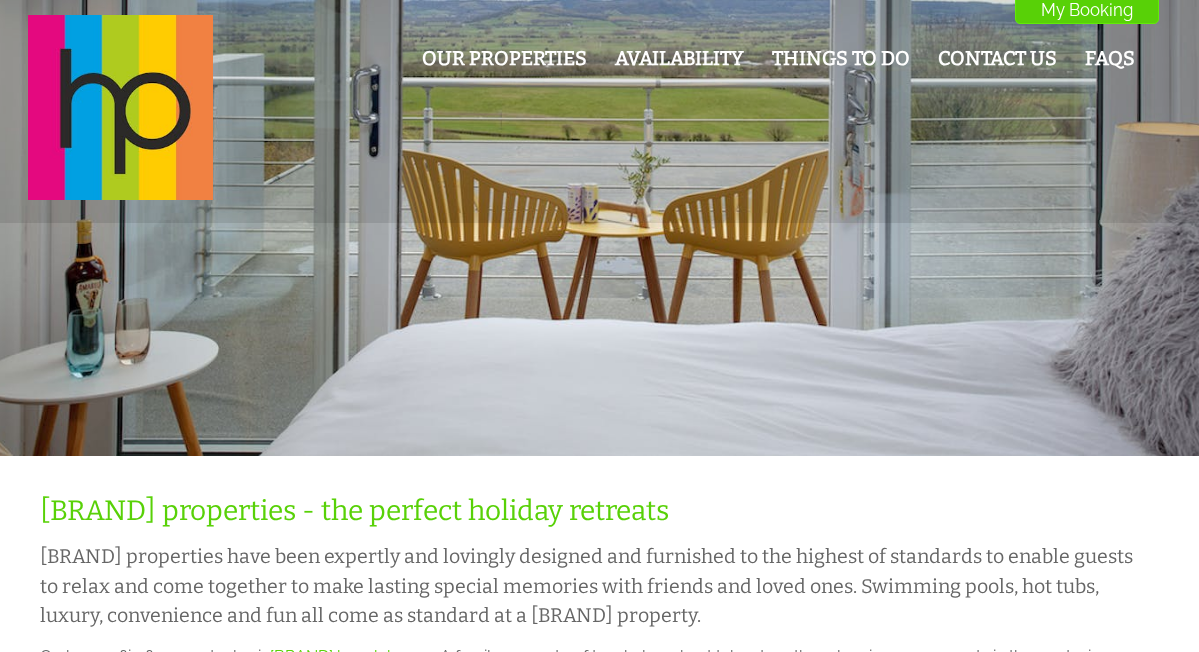 scroll, scrollTop: 0, scrollLeft: 0, axis: both 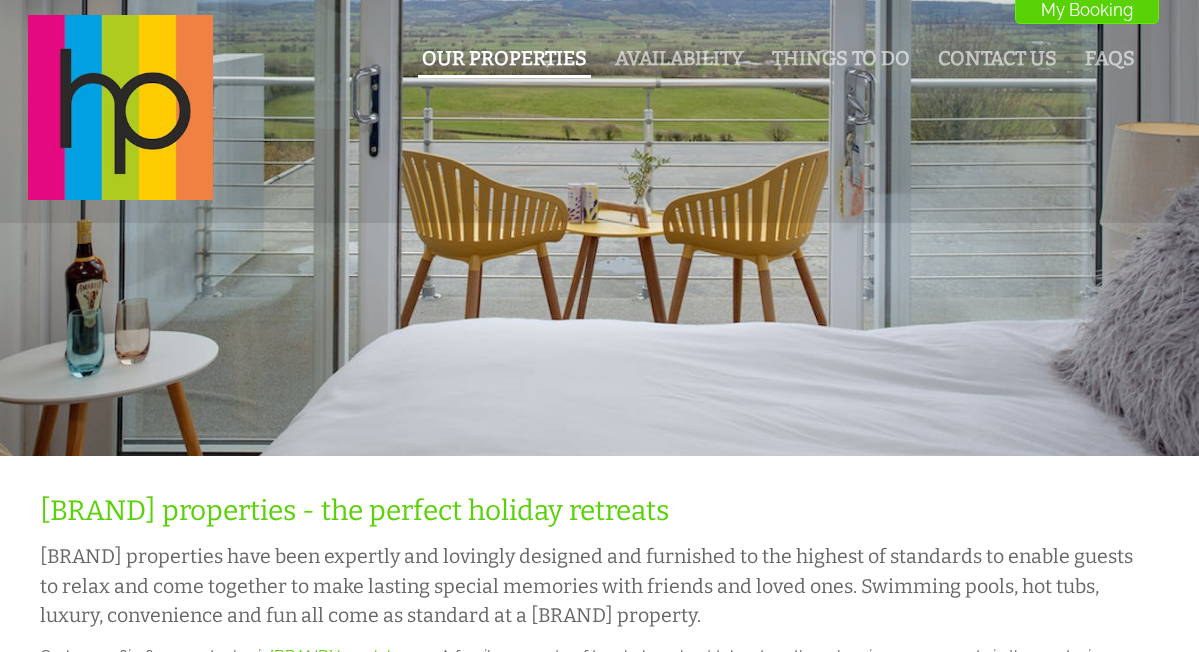 click on "Our Properties" at bounding box center [504, 58] 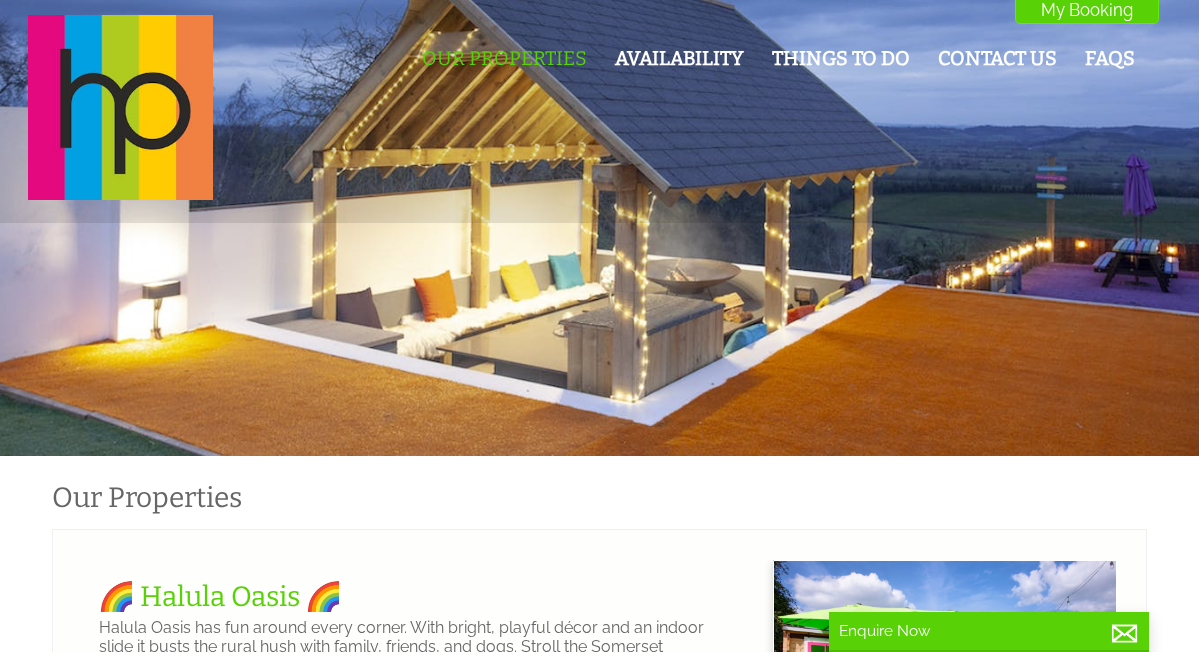 scroll, scrollTop: 0, scrollLeft: 18, axis: horizontal 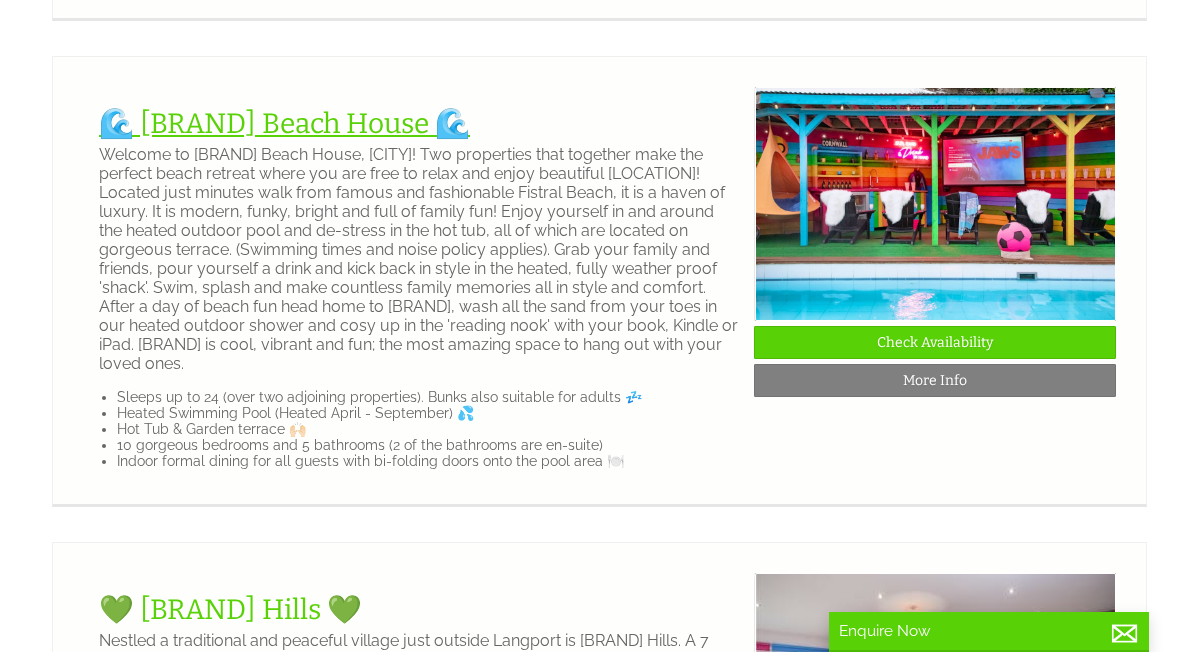 click on "🌊 [BRAND] Beach House 🌊" at bounding box center [284, 123] 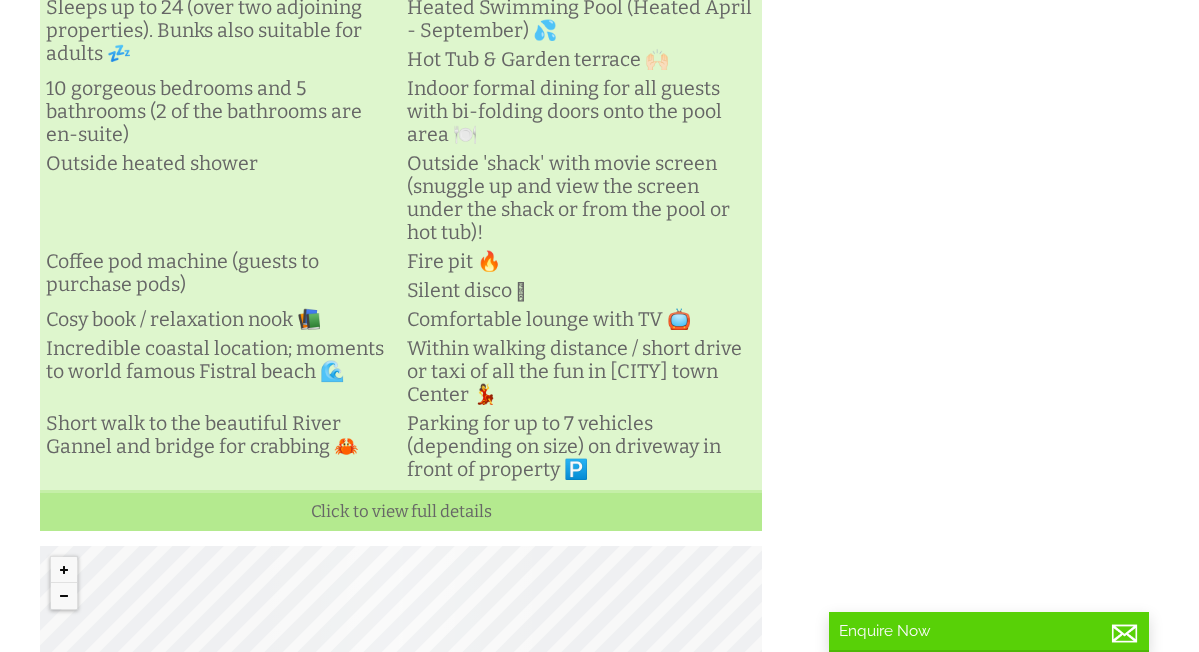 scroll, scrollTop: 1074, scrollLeft: 0, axis: vertical 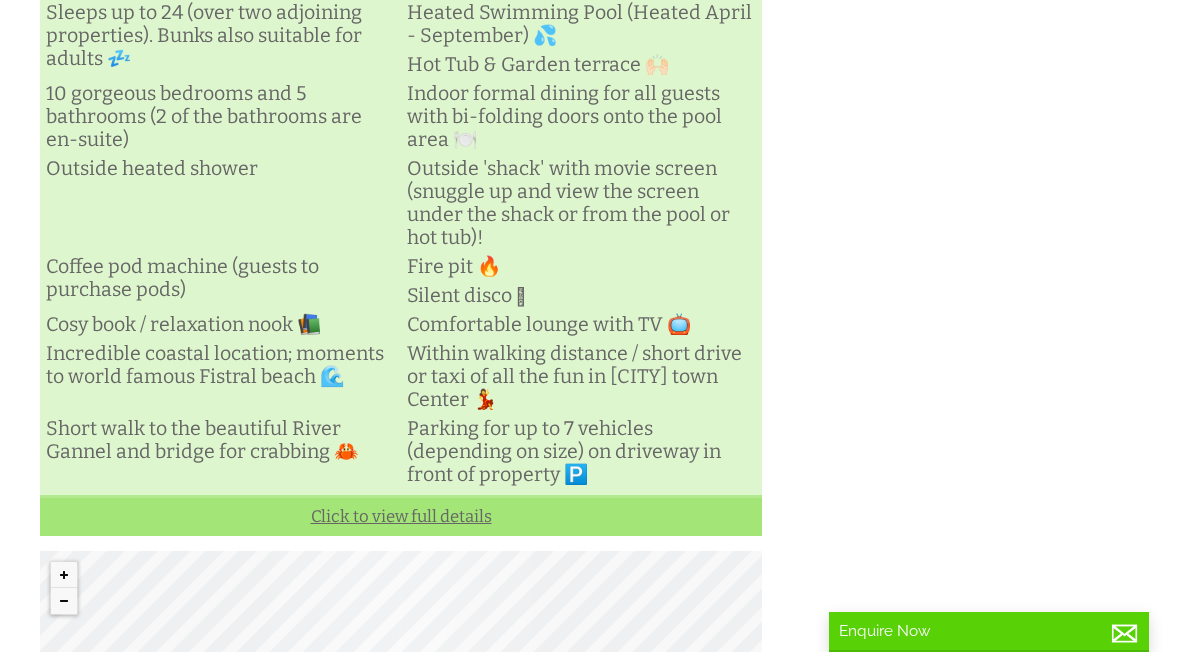 click on "Click to view full details" at bounding box center (401, 515) 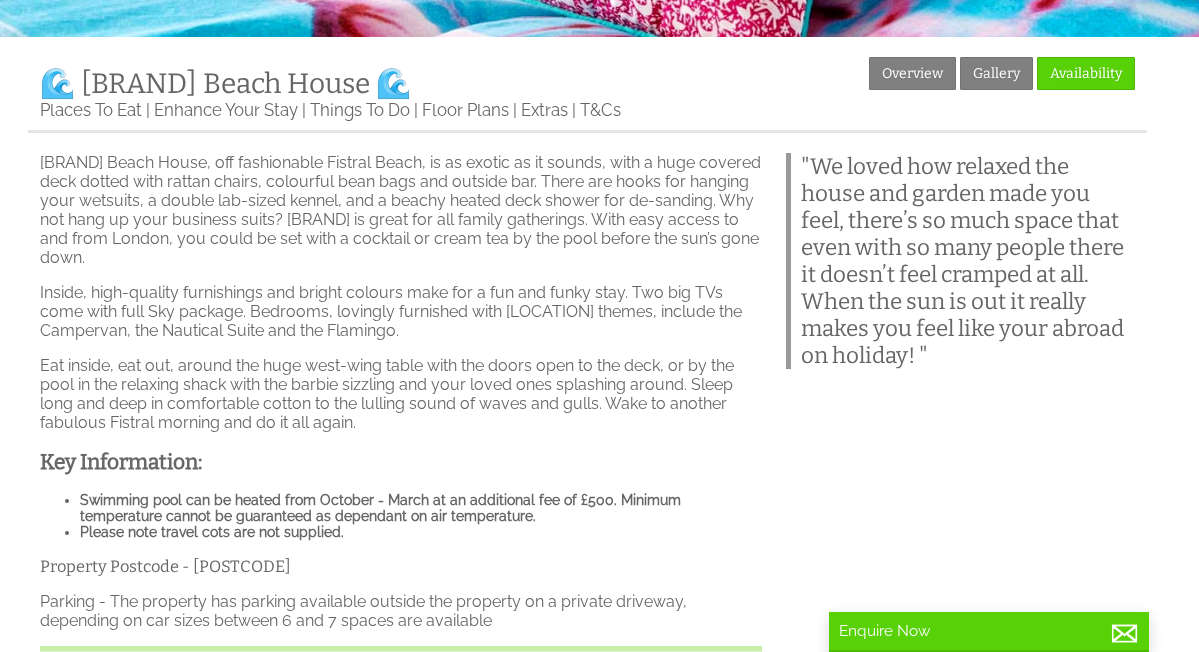 scroll, scrollTop: 423, scrollLeft: 0, axis: vertical 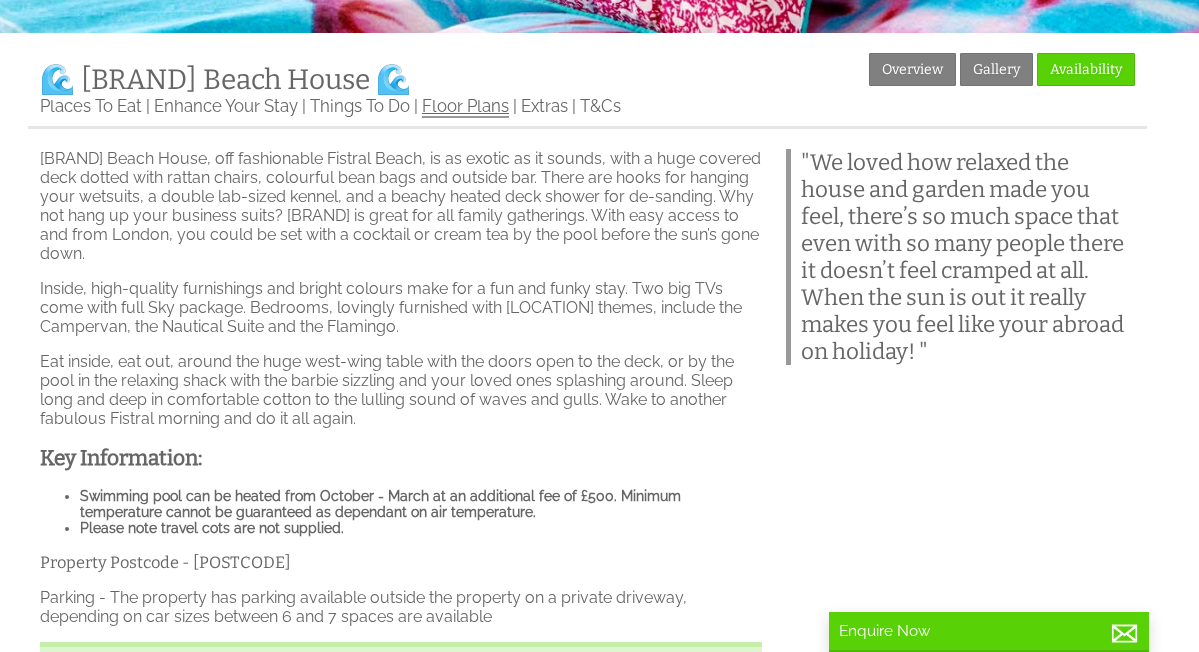 click on "Floor Plans" at bounding box center (465, 107) 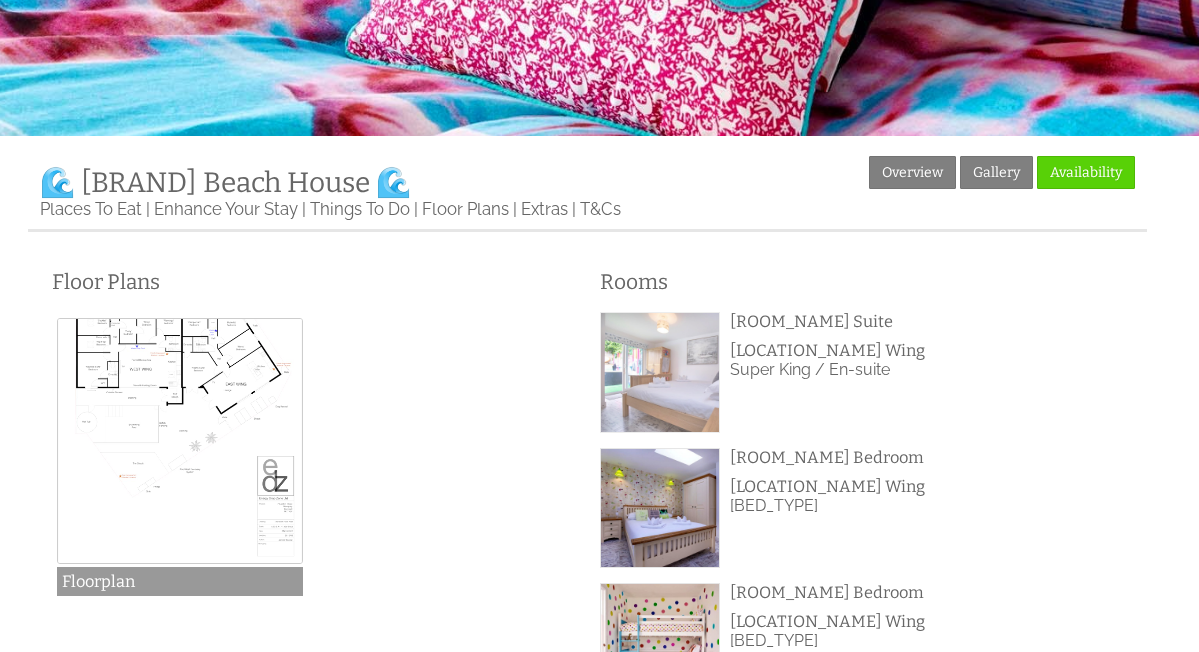 scroll, scrollTop: 335, scrollLeft: 0, axis: vertical 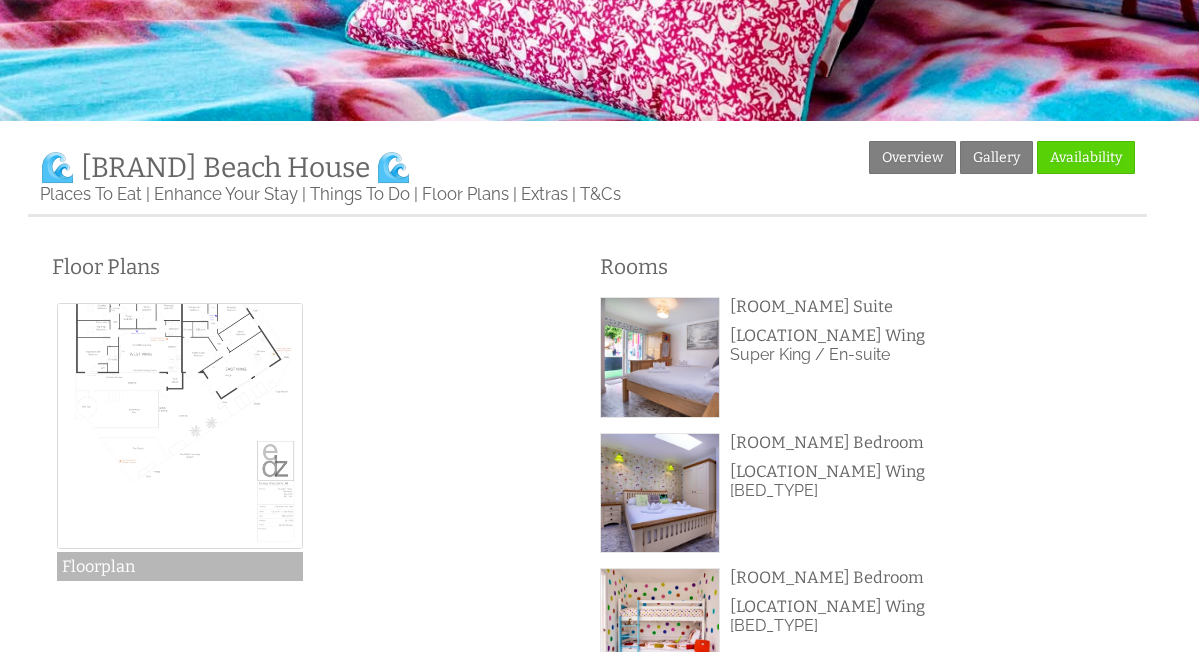 click at bounding box center [180, 426] 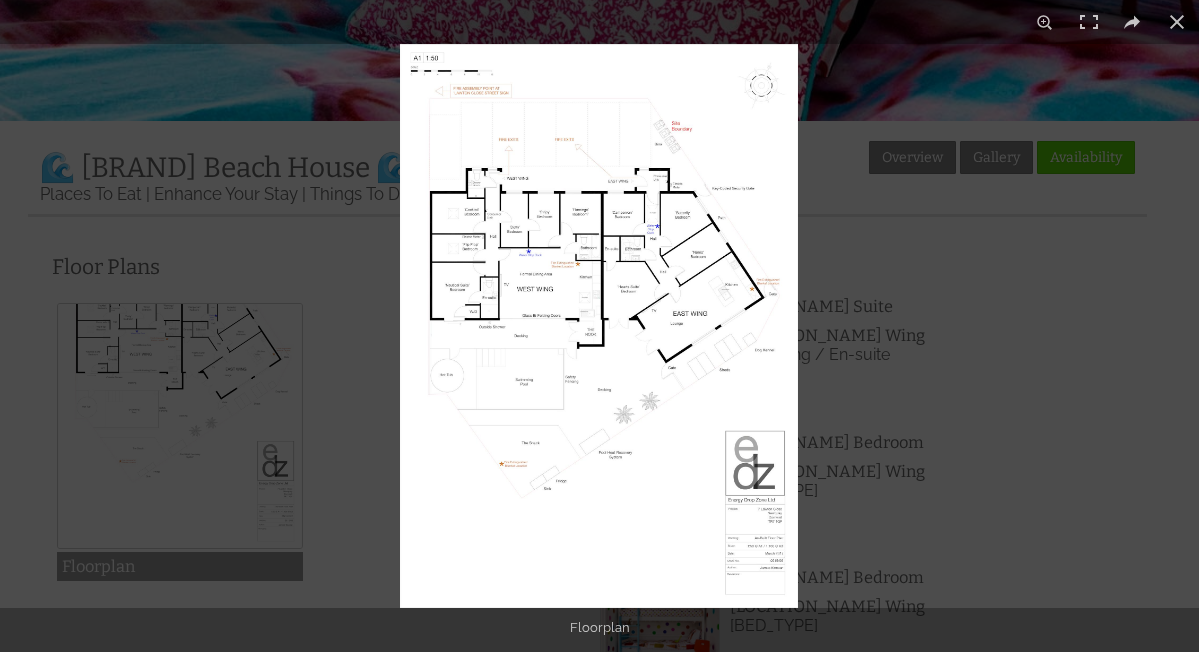 click at bounding box center (599, 326) 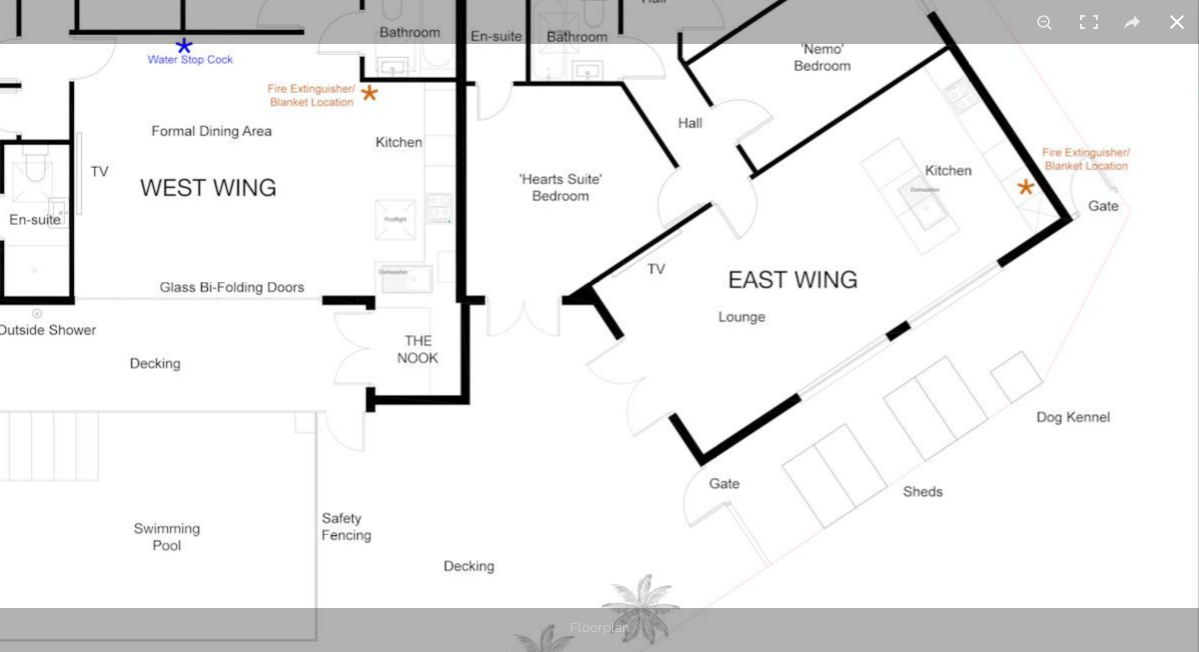 click at bounding box center (1177, 22) 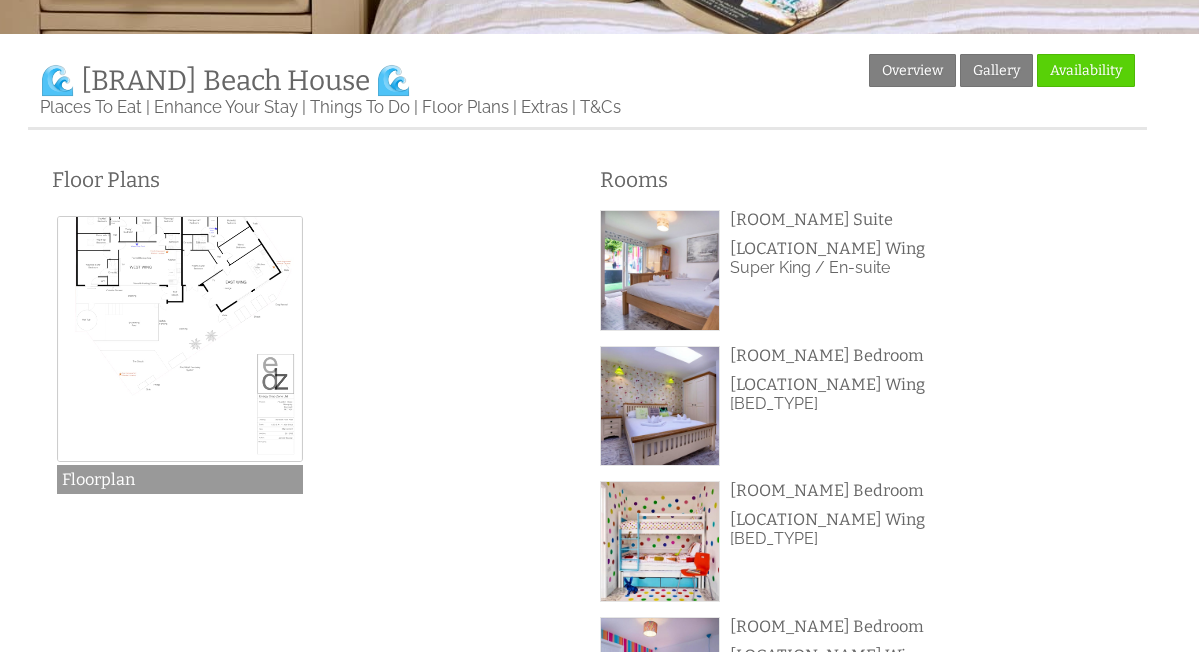 scroll, scrollTop: 424, scrollLeft: 0, axis: vertical 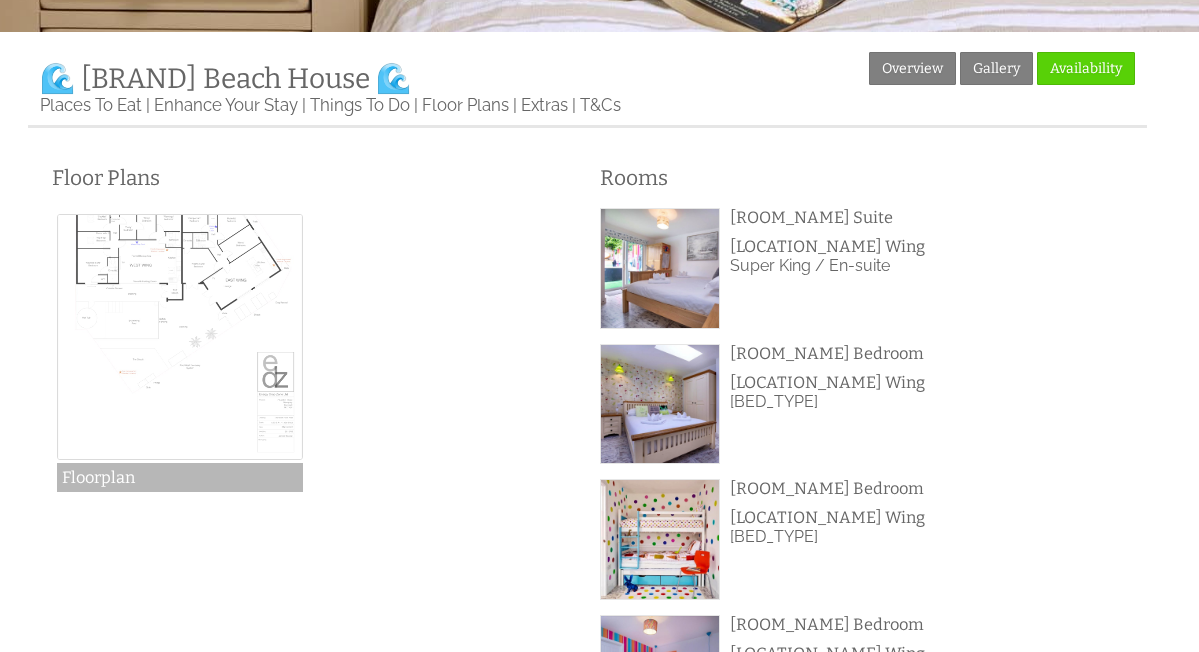click at bounding box center [180, 337] 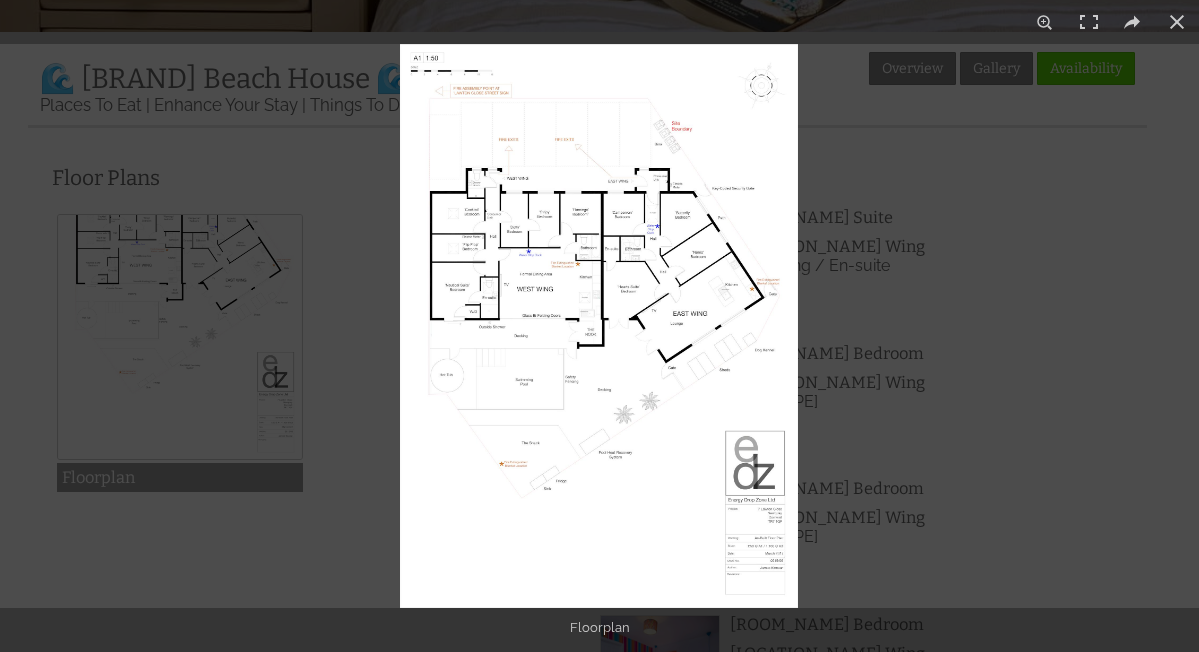 click at bounding box center [599, 326] 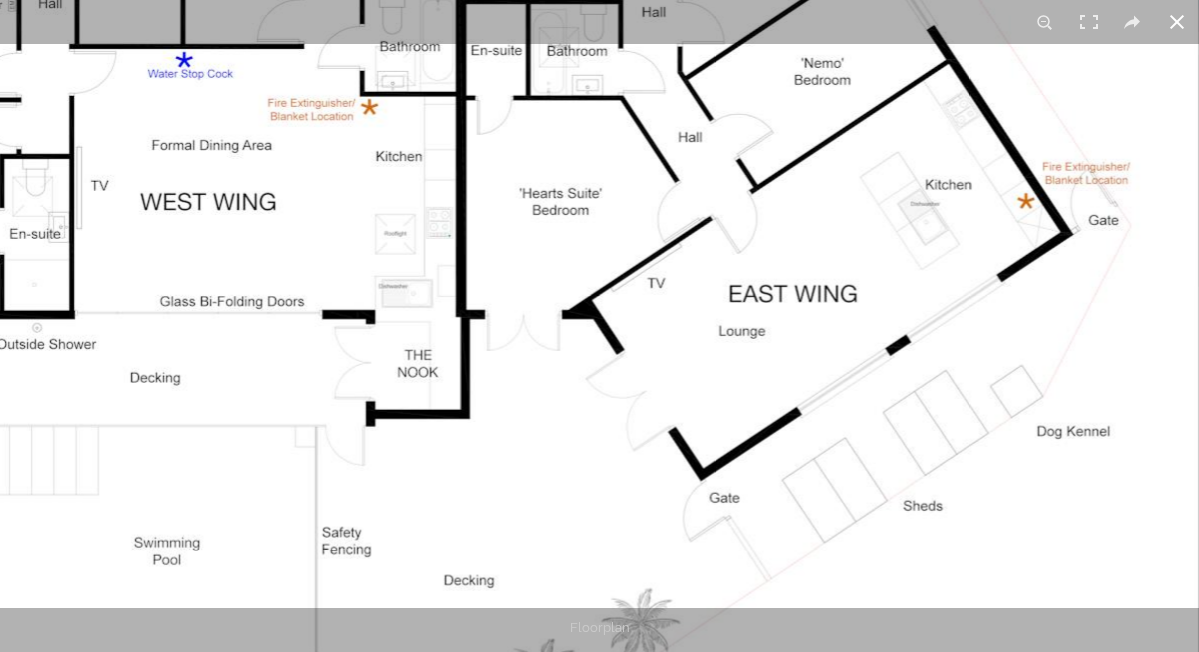 click at bounding box center [1177, 22] 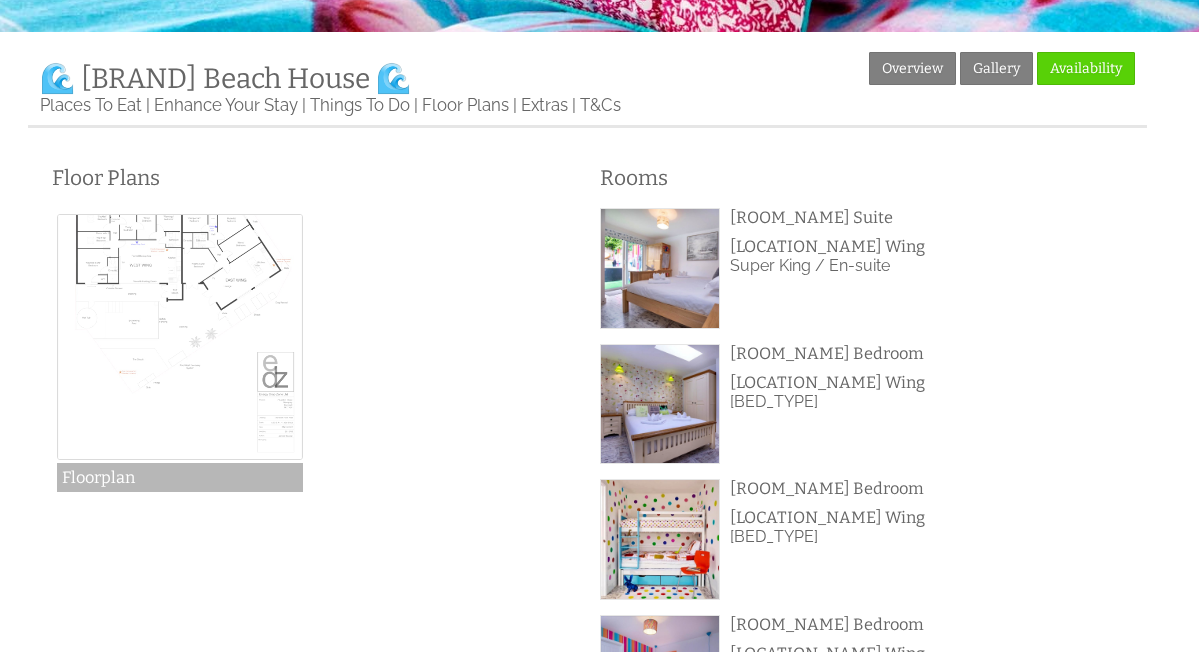 click at bounding box center (180, 337) 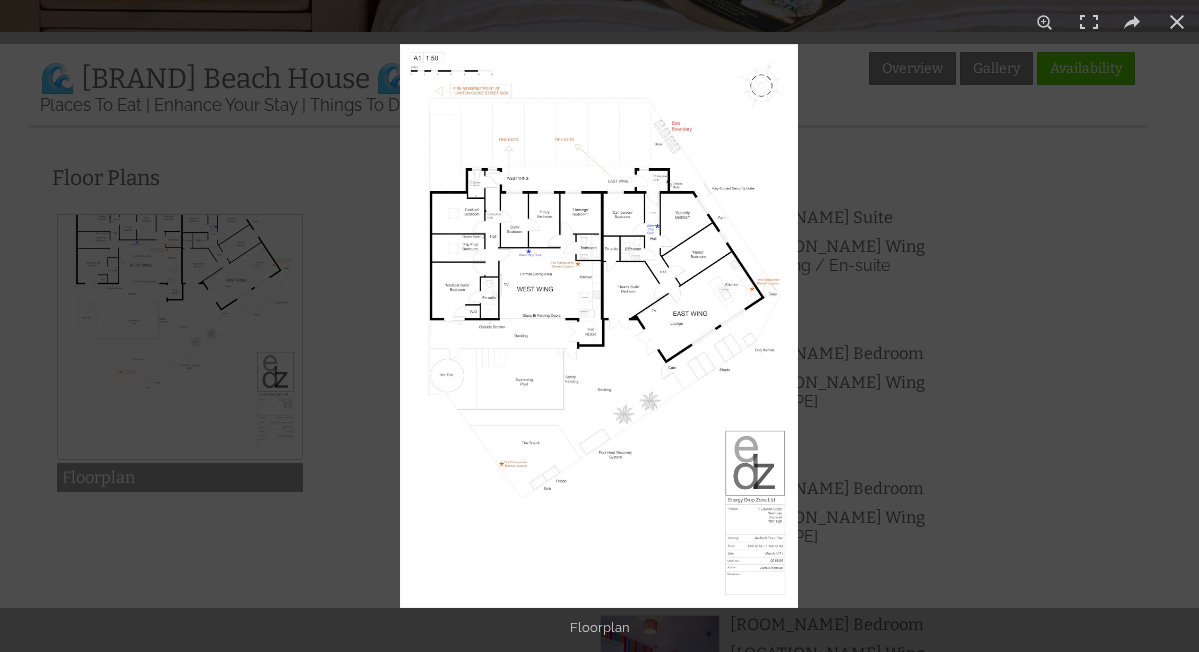 click at bounding box center [599, 326] 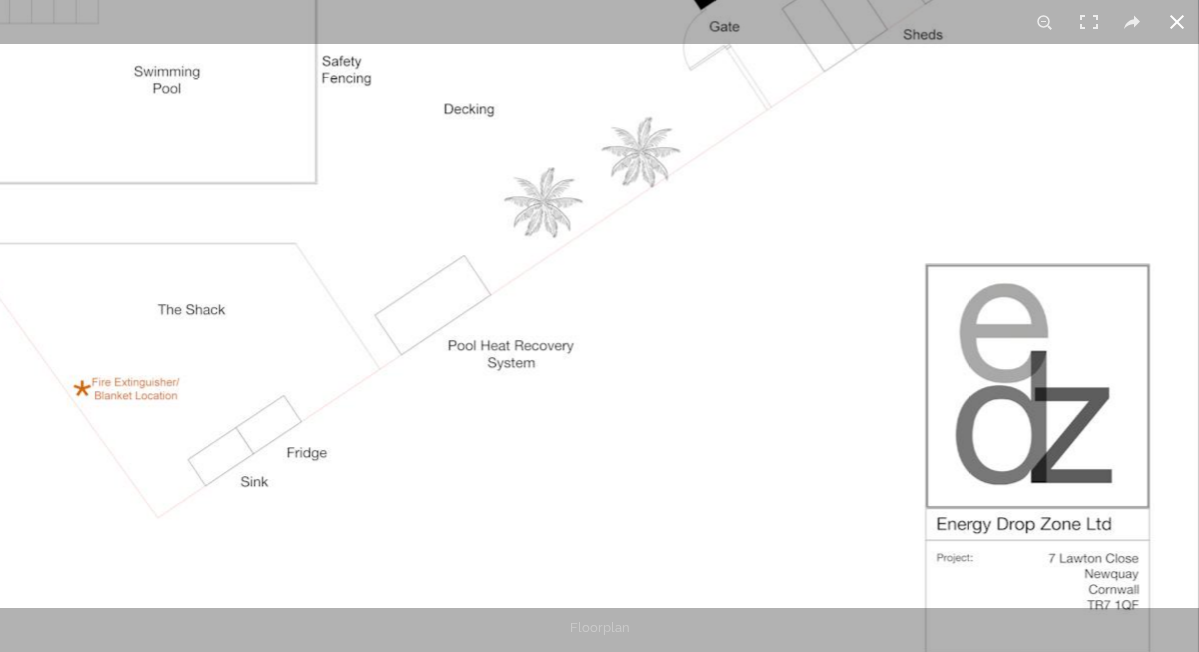 click at bounding box center [1177, 22] 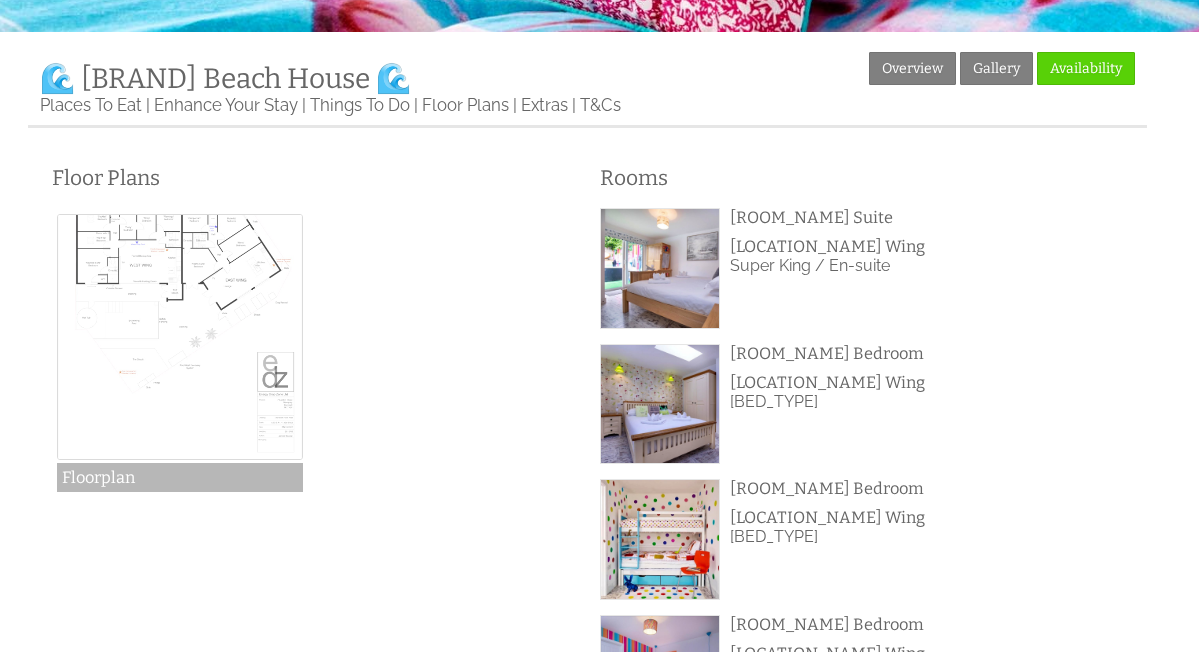 click at bounding box center [180, 337] 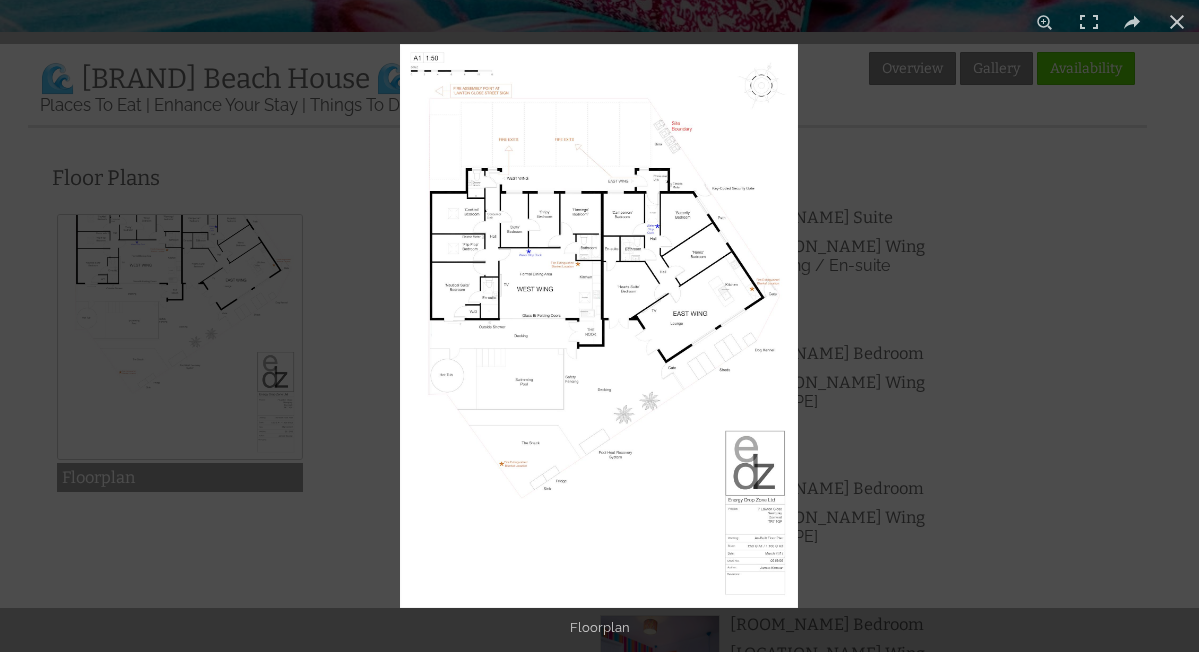 click at bounding box center (599, 326) 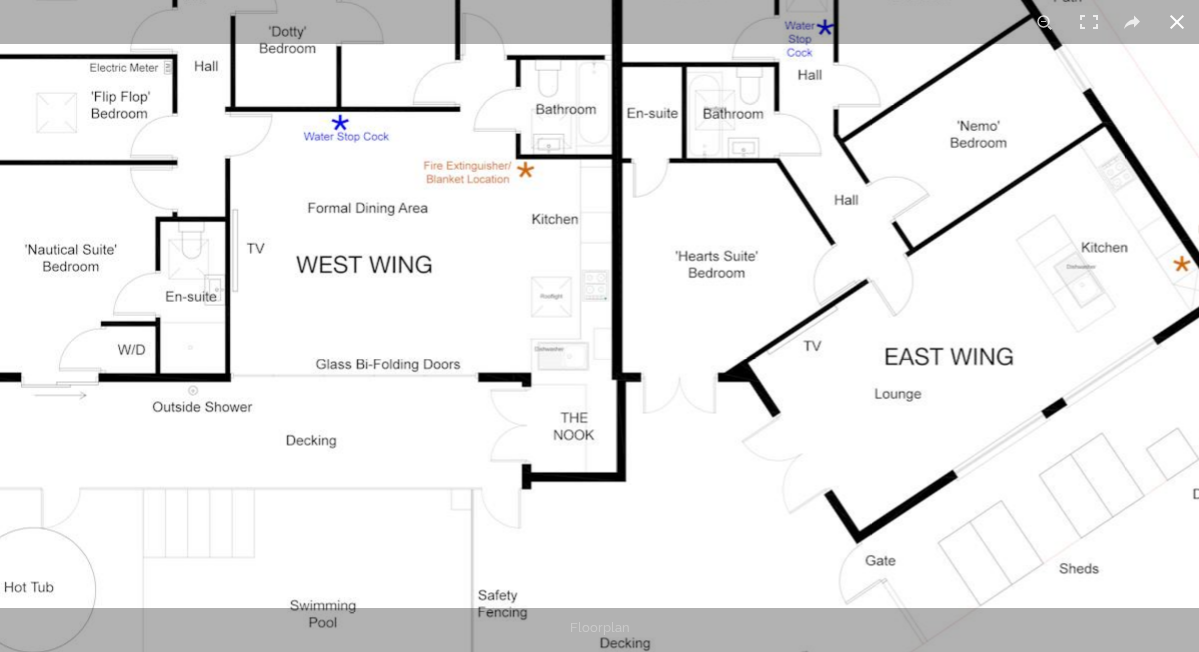 click at bounding box center (1177, 22) 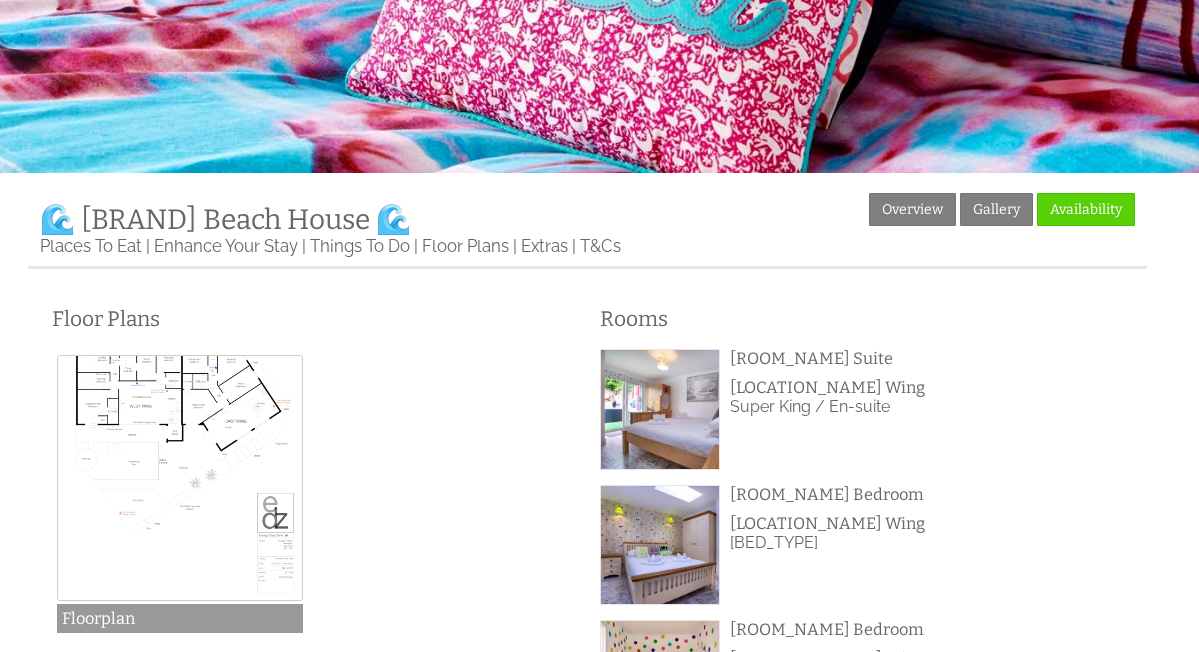 scroll, scrollTop: 284, scrollLeft: 0, axis: vertical 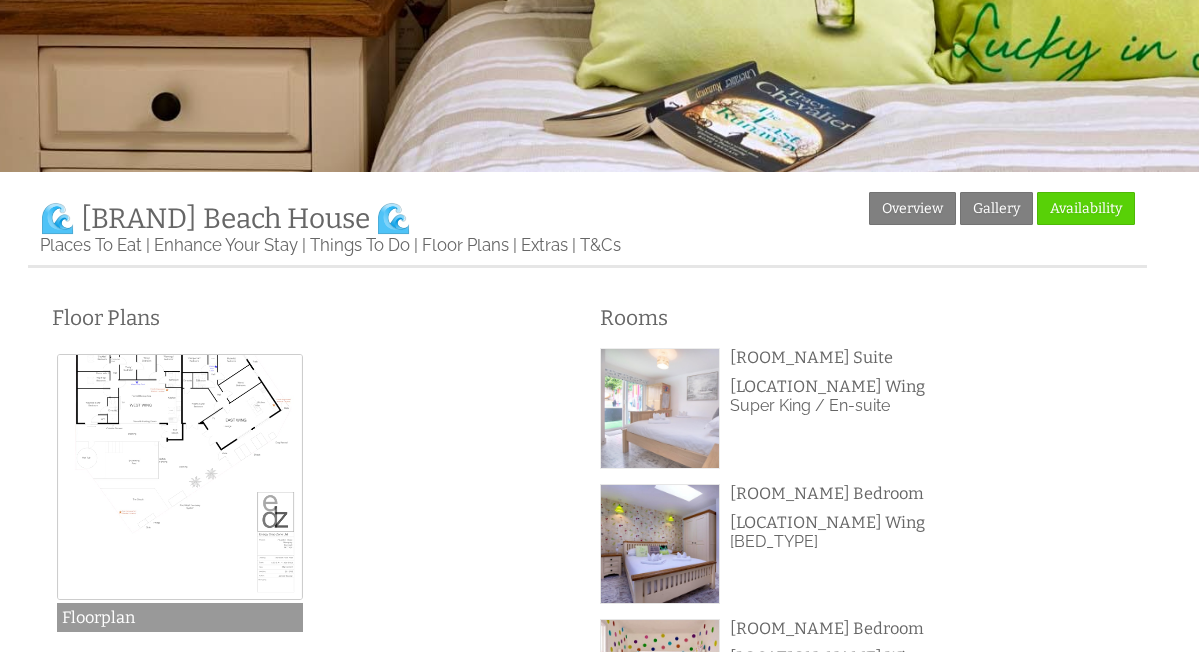 click at bounding box center (660, 408) 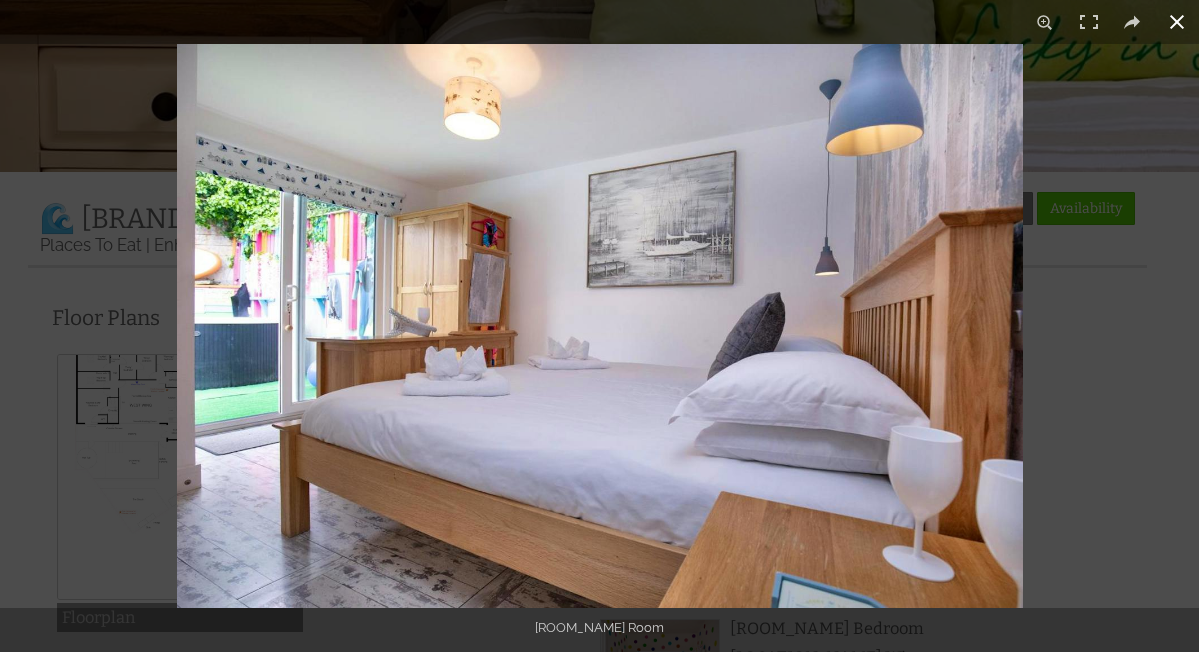 click at bounding box center (1177, 22) 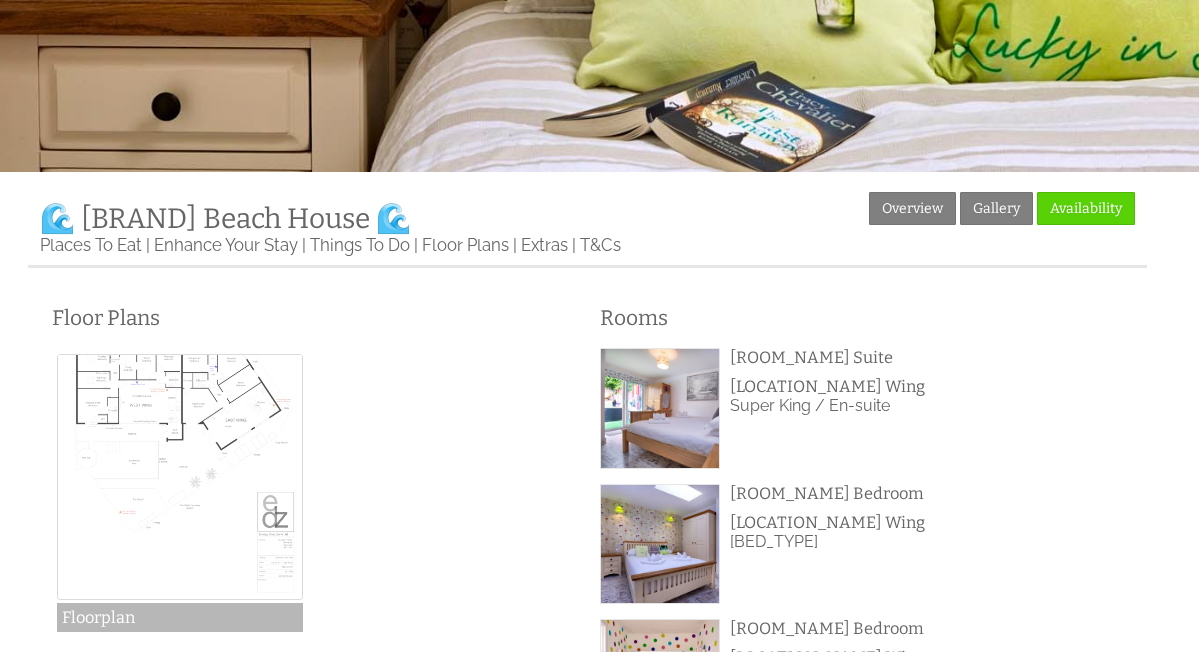 click at bounding box center (180, 477) 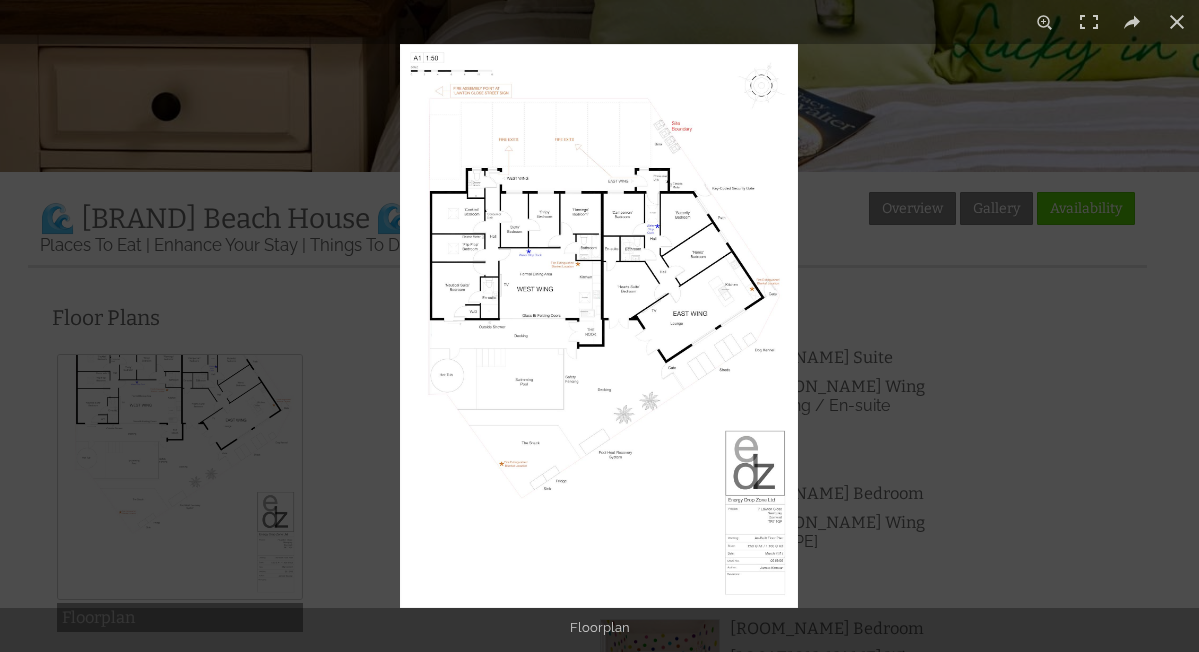click at bounding box center [599, 326] 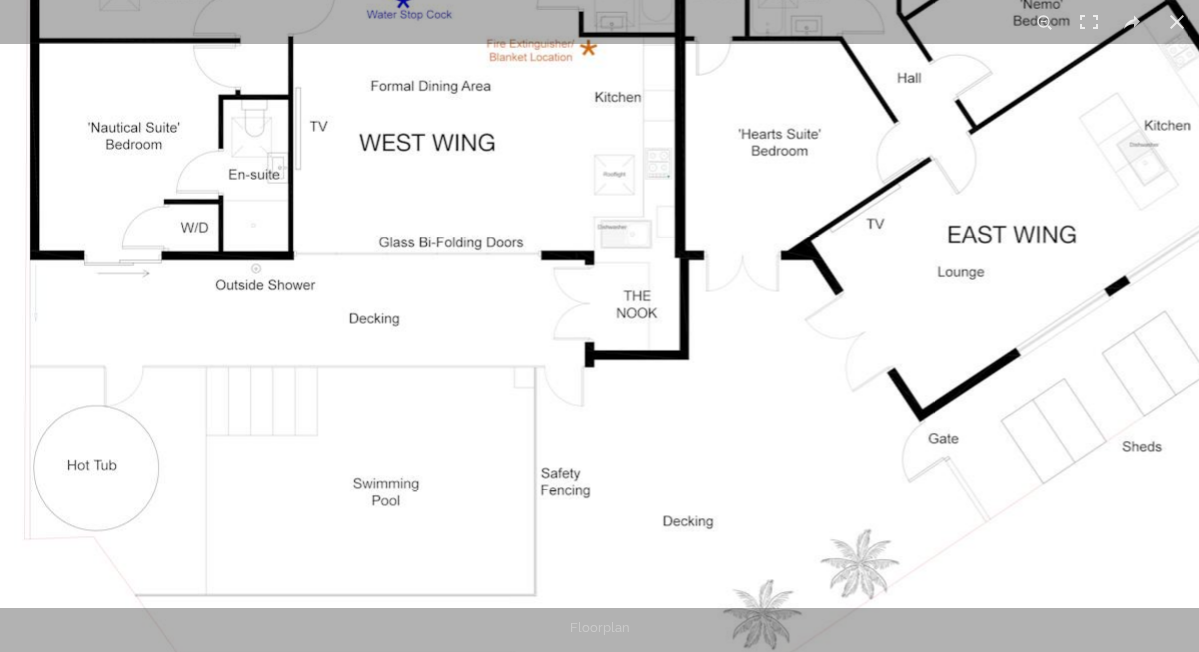 drag, startPoint x: 439, startPoint y: 399, endPoint x: 602, endPoint y: 590, distance: 251.0976 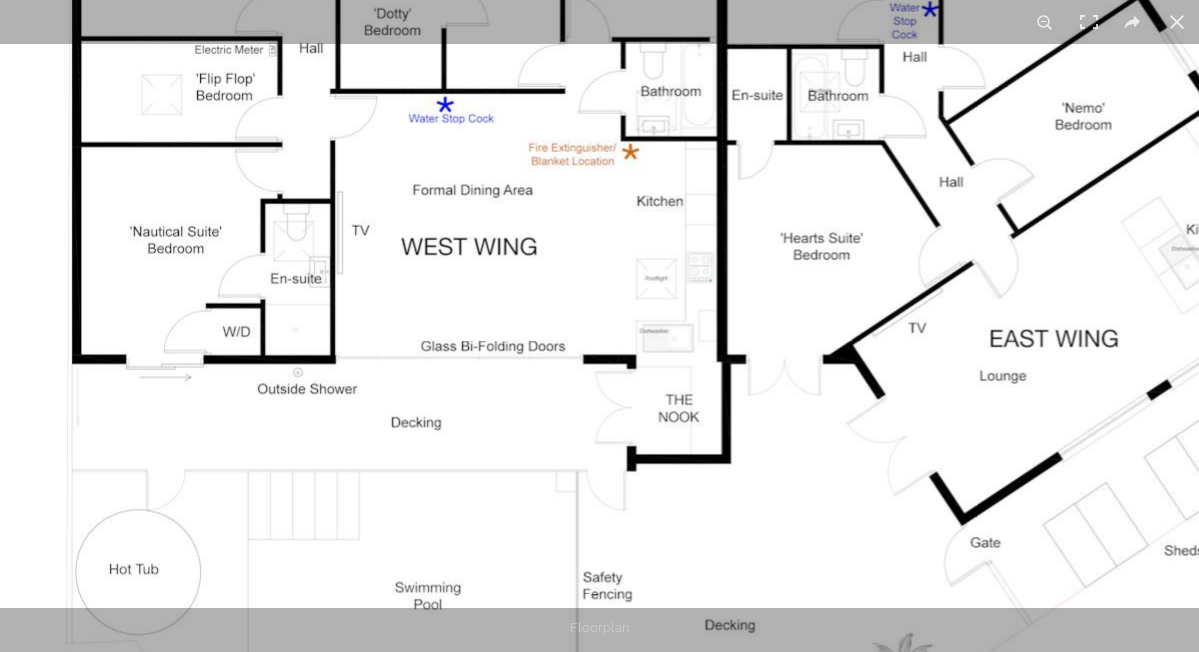 drag, startPoint x: 393, startPoint y: 418, endPoint x: 446, endPoint y: 509, distance: 105.30907 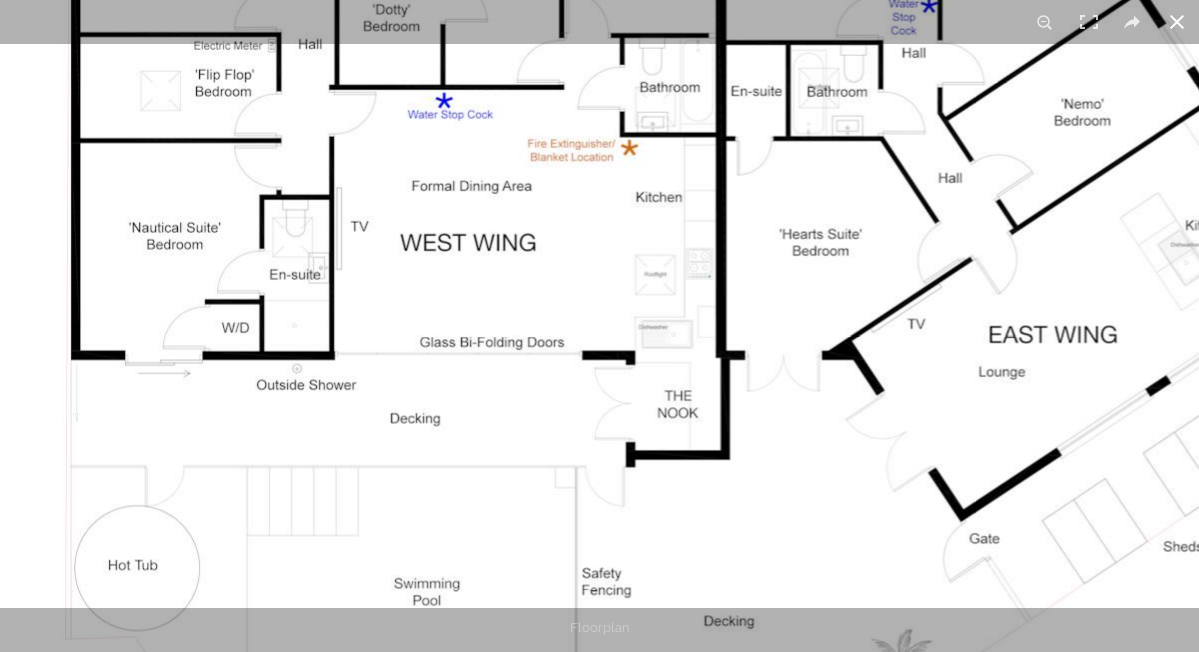 click at bounding box center [1177, 22] 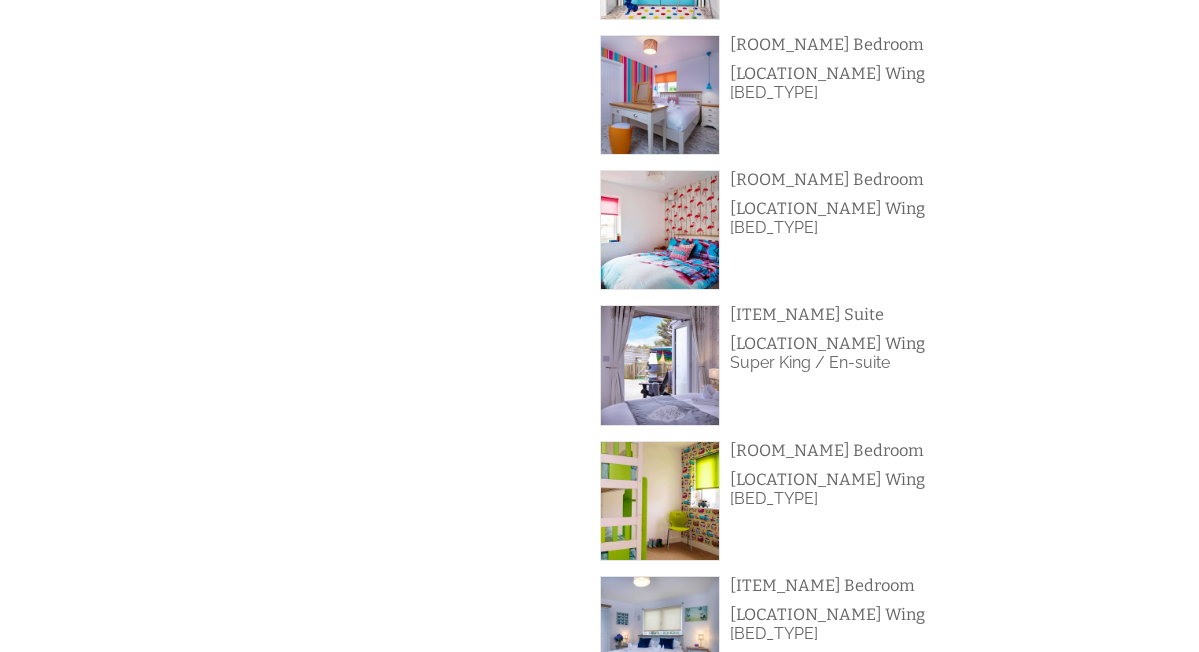 scroll, scrollTop: 1023, scrollLeft: 0, axis: vertical 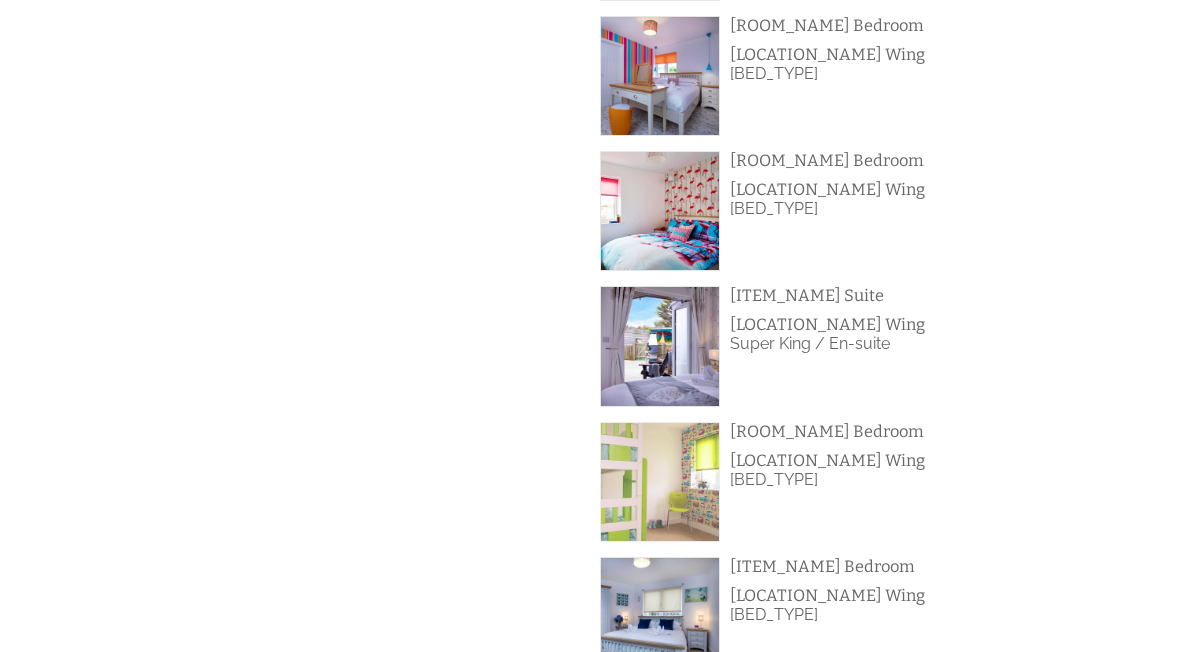 click at bounding box center (660, 482) 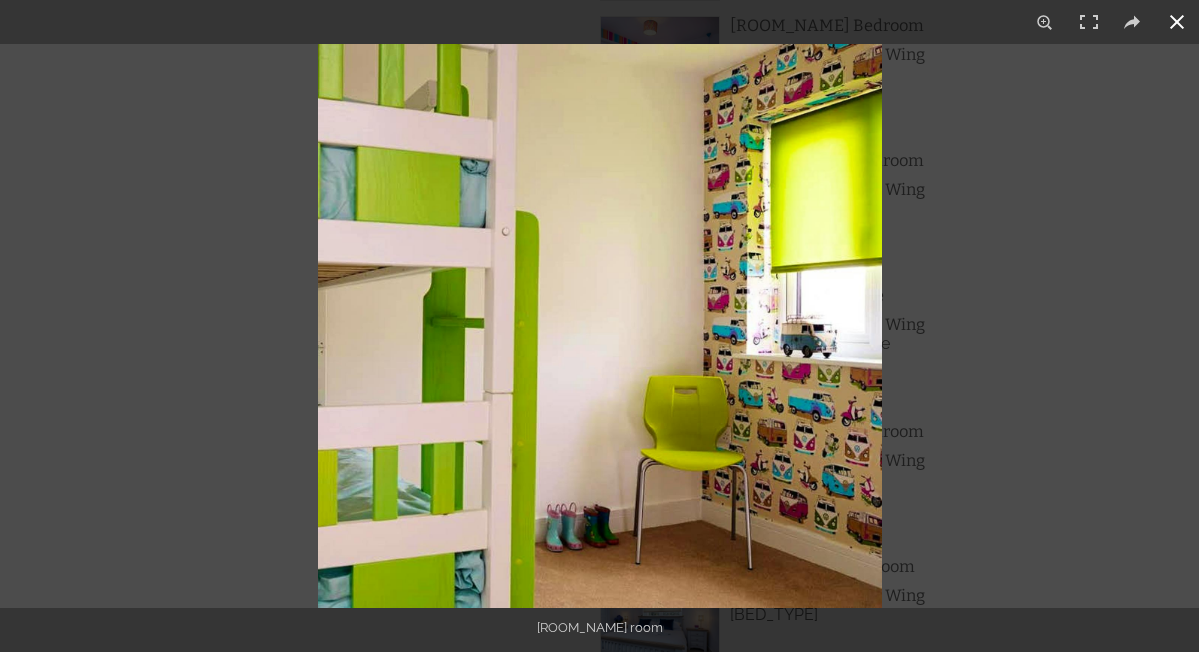 click at bounding box center (917, 370) 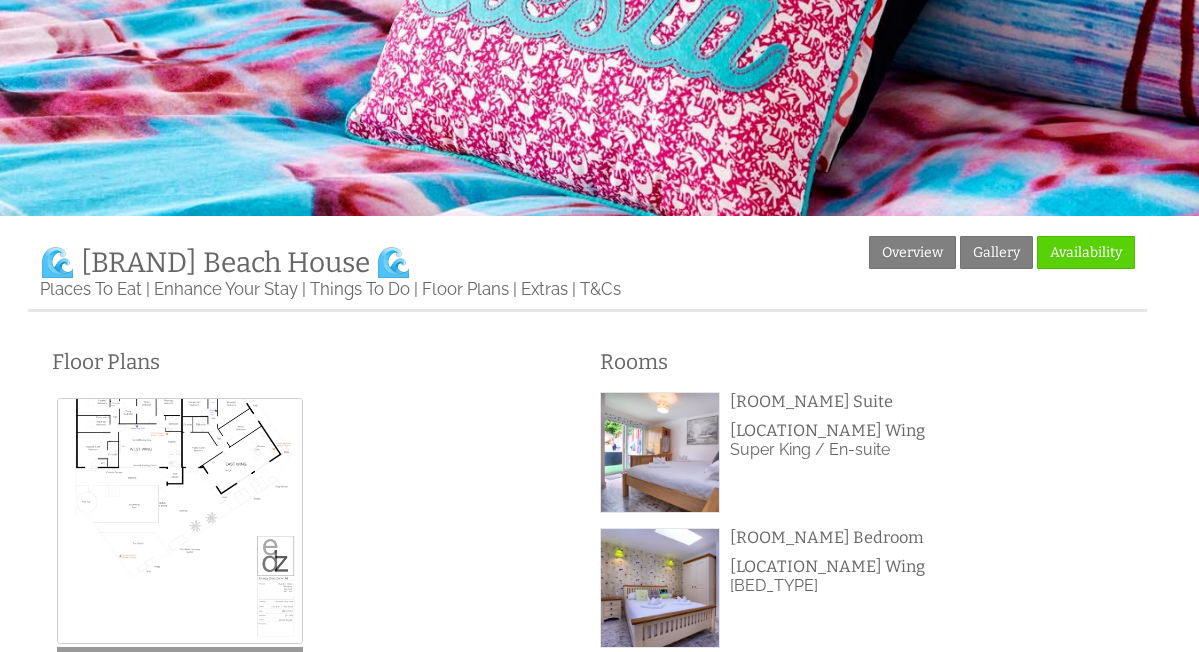 scroll, scrollTop: 260, scrollLeft: 0, axis: vertical 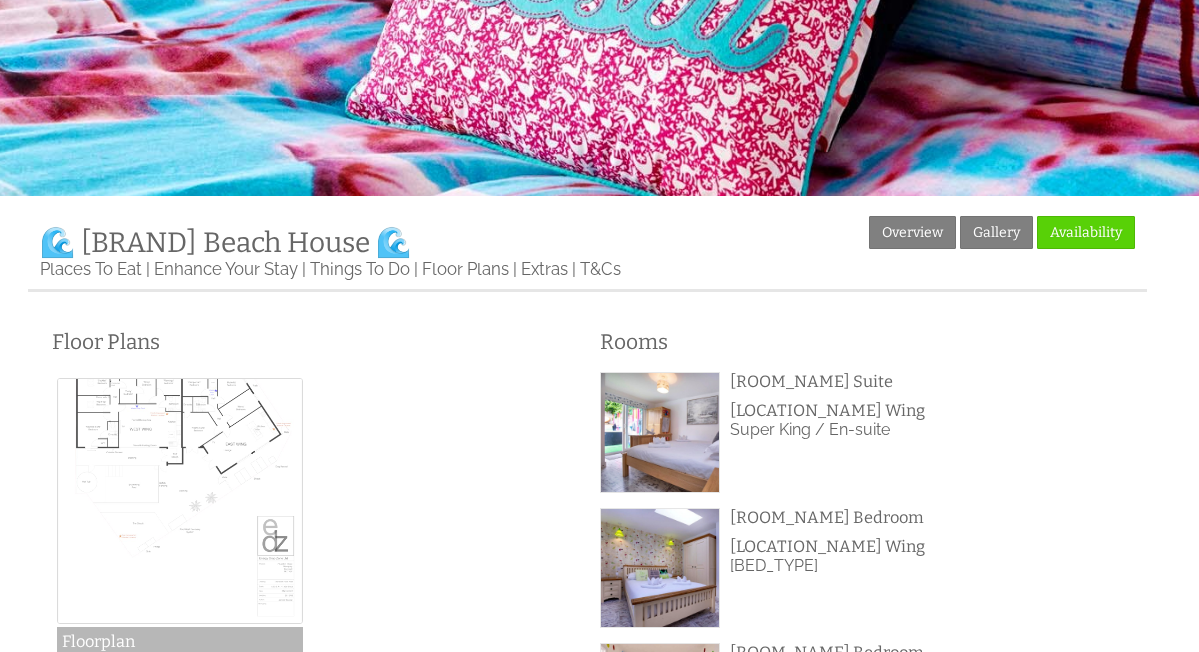 click at bounding box center [180, 501] 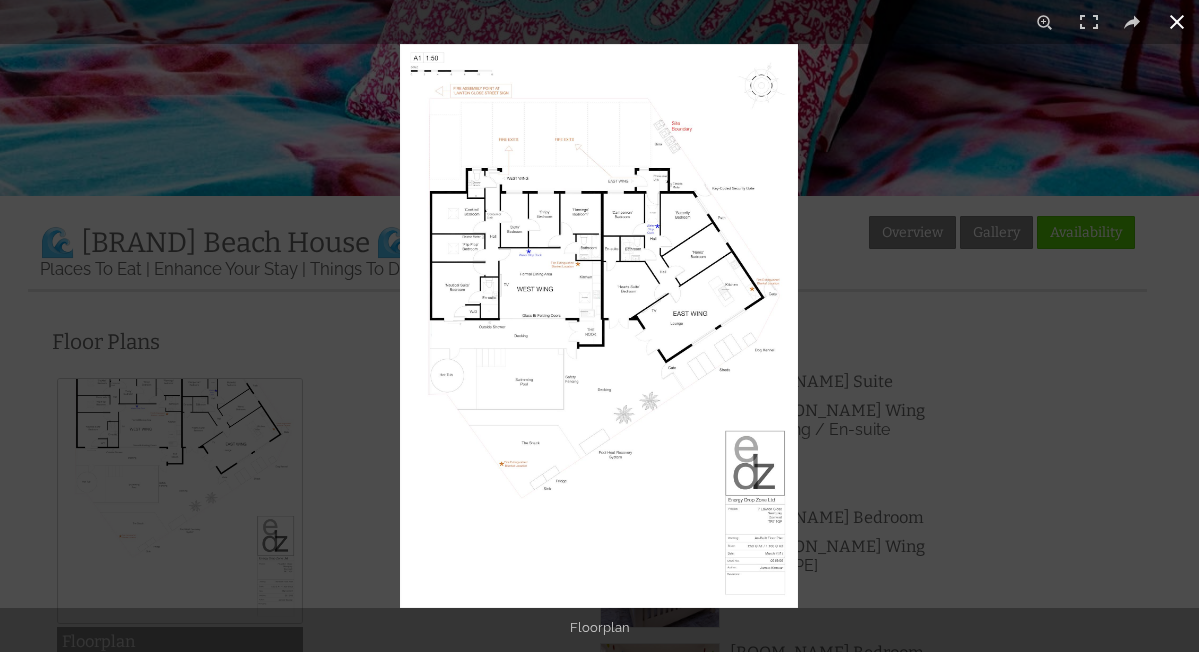 click at bounding box center [599, 326] 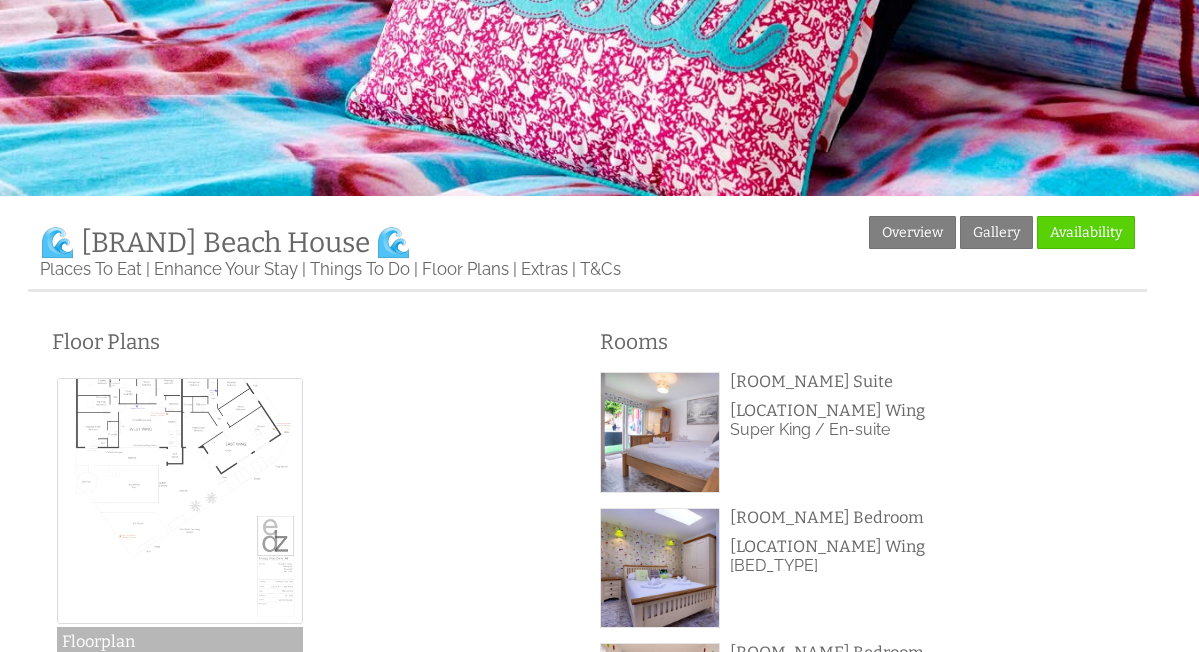scroll, scrollTop: 340, scrollLeft: 0, axis: vertical 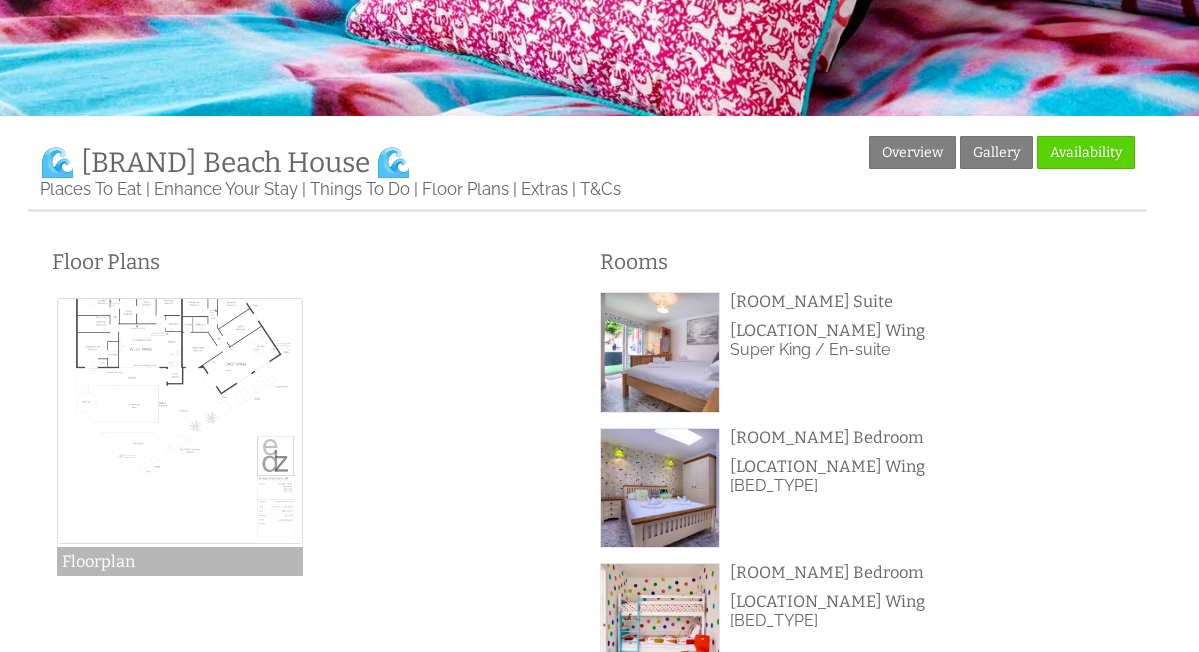 click at bounding box center (180, 421) 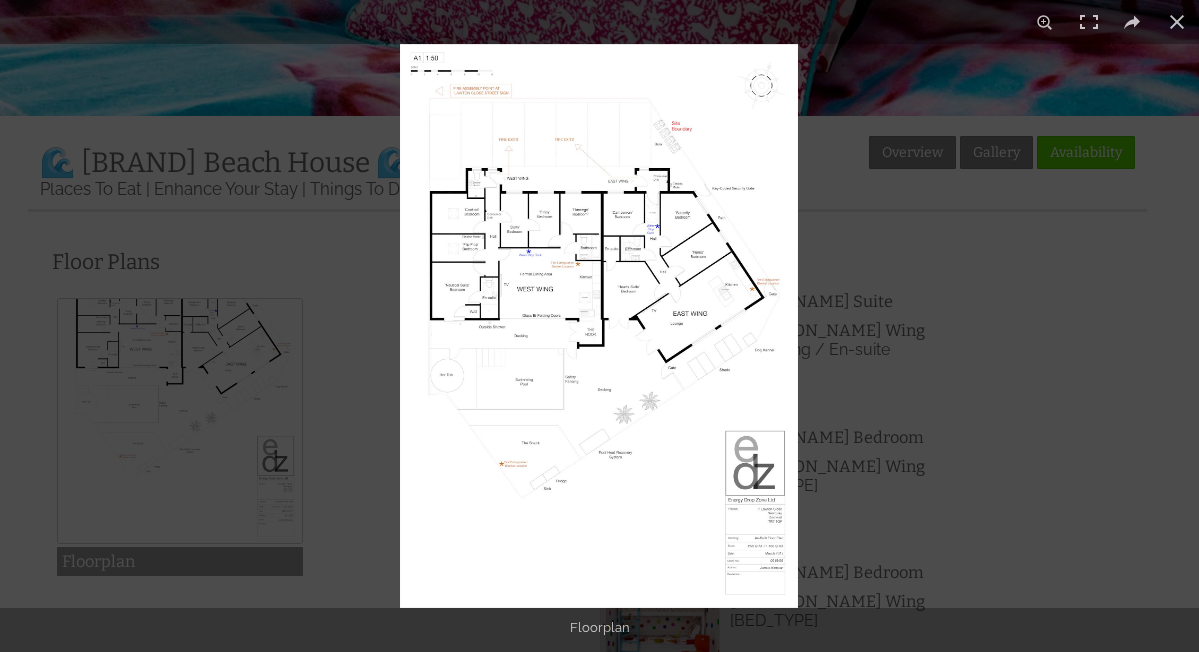 click at bounding box center (599, 326) 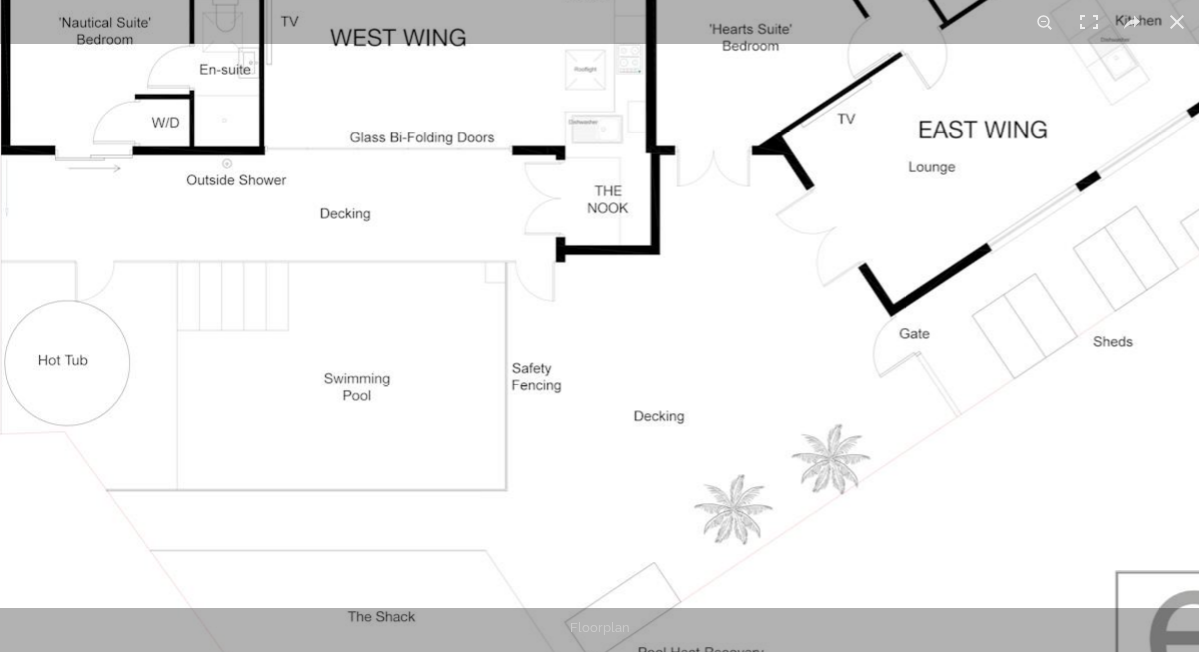 click at bounding box center [639, 176] 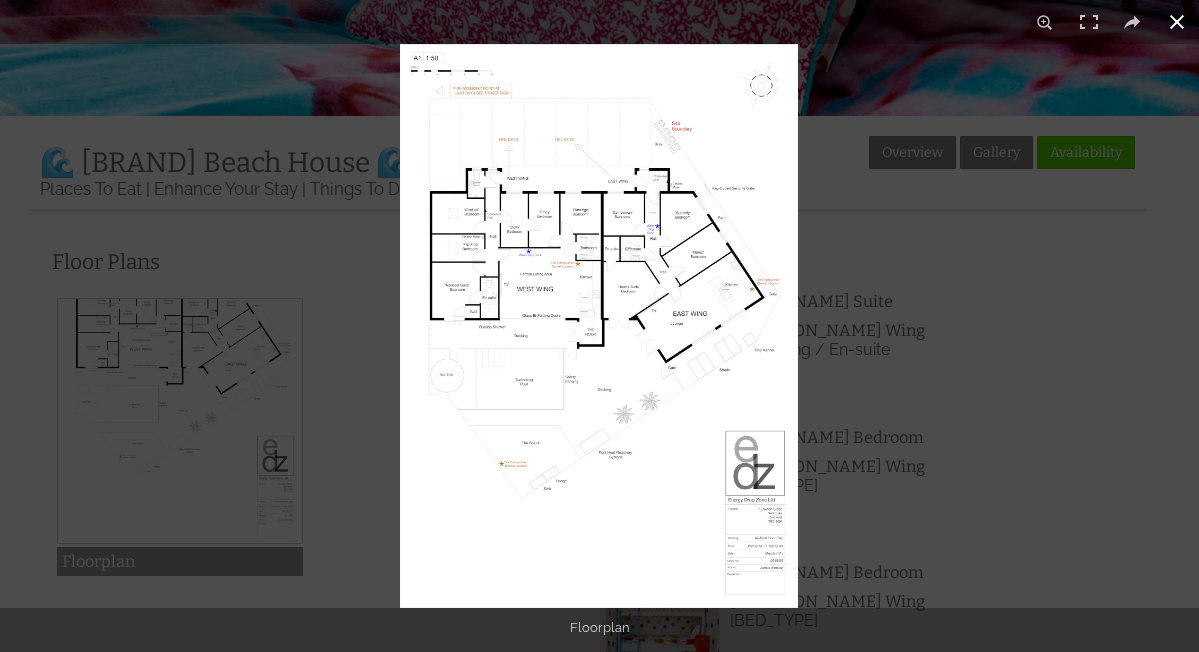click at bounding box center [1177, 22] 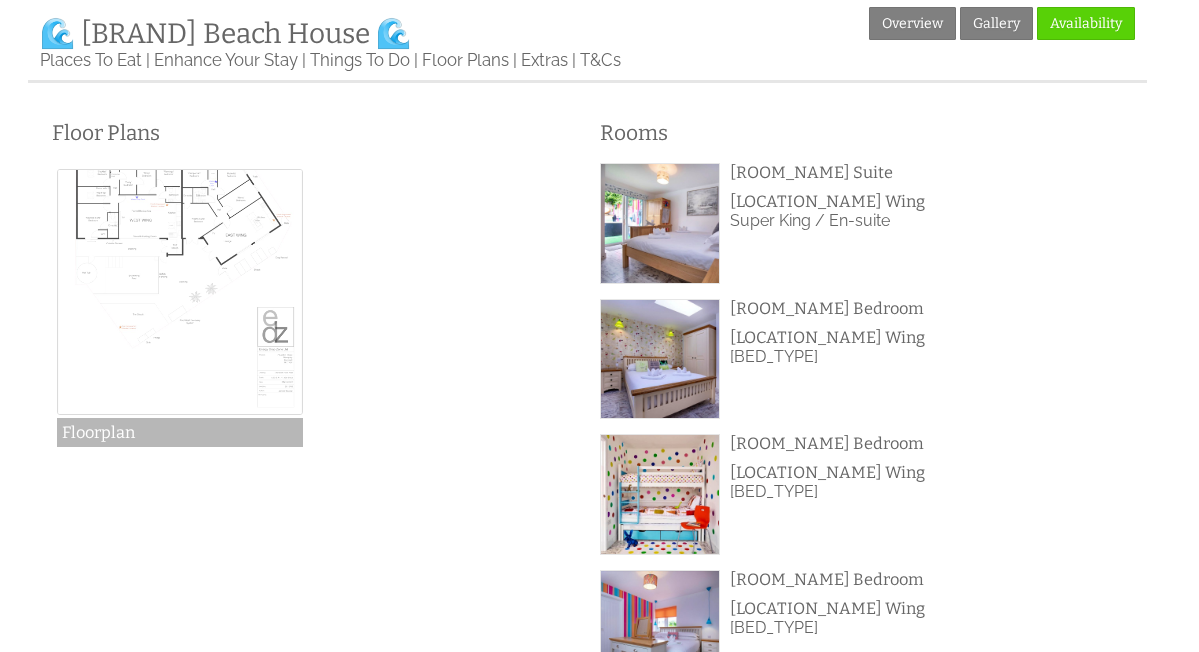scroll, scrollTop: 463, scrollLeft: 0, axis: vertical 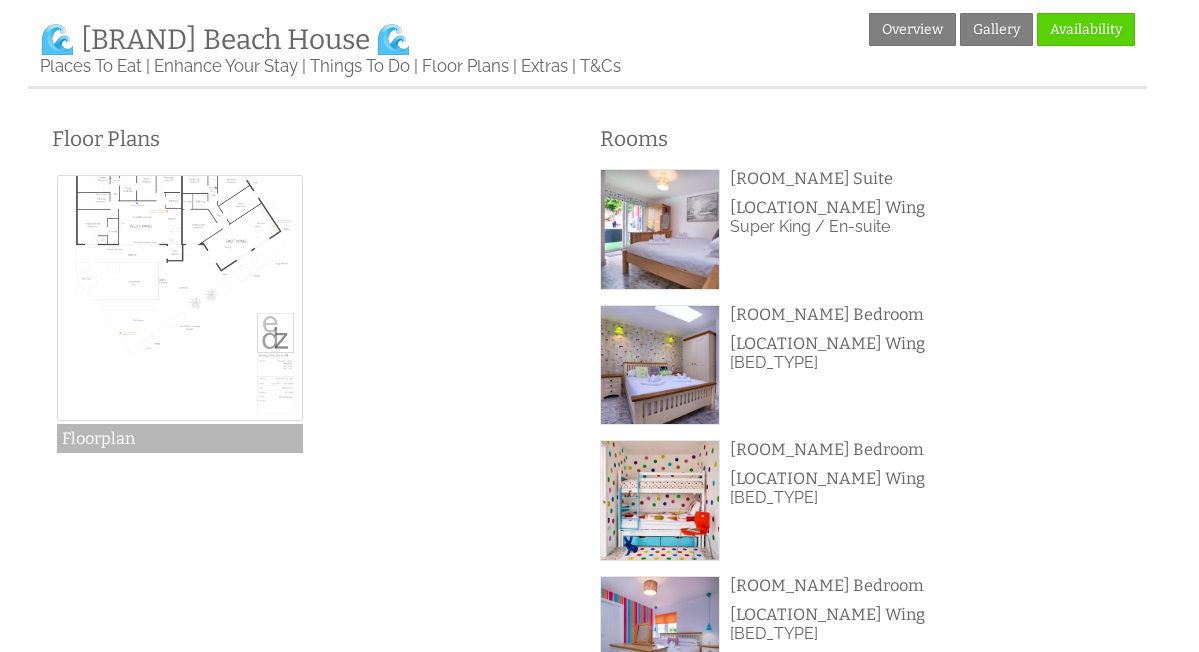 click on "Floorplan" at bounding box center [180, 438] 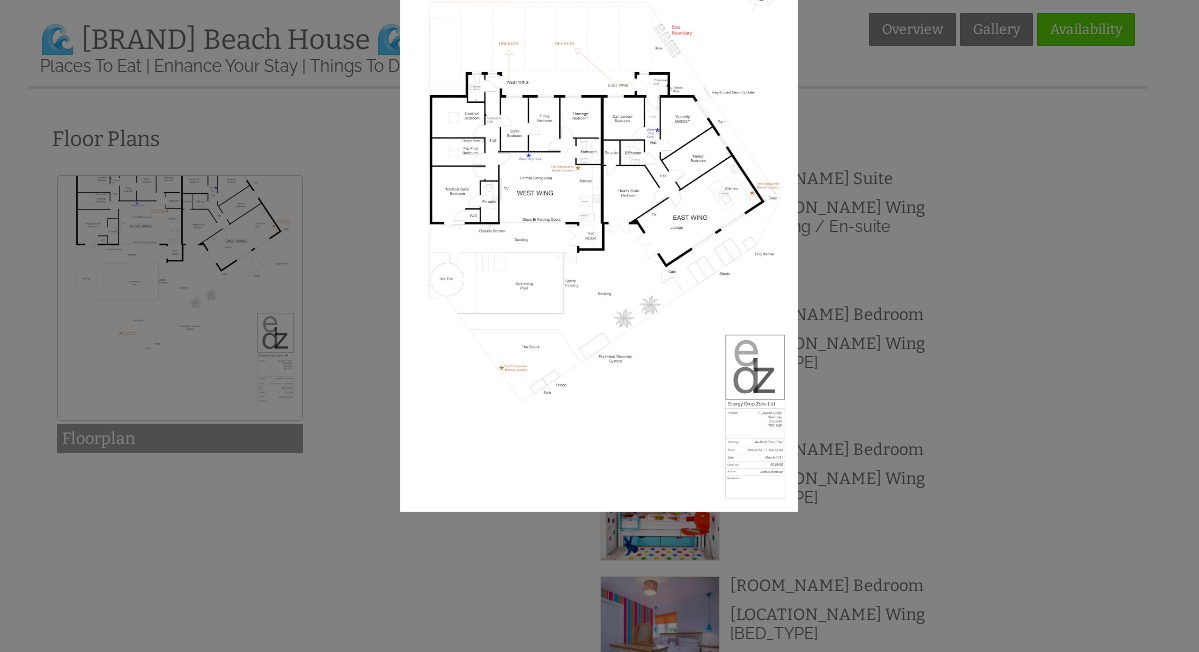 drag, startPoint x: 450, startPoint y: 128, endPoint x: 539, endPoint y: 78, distance: 102.0833 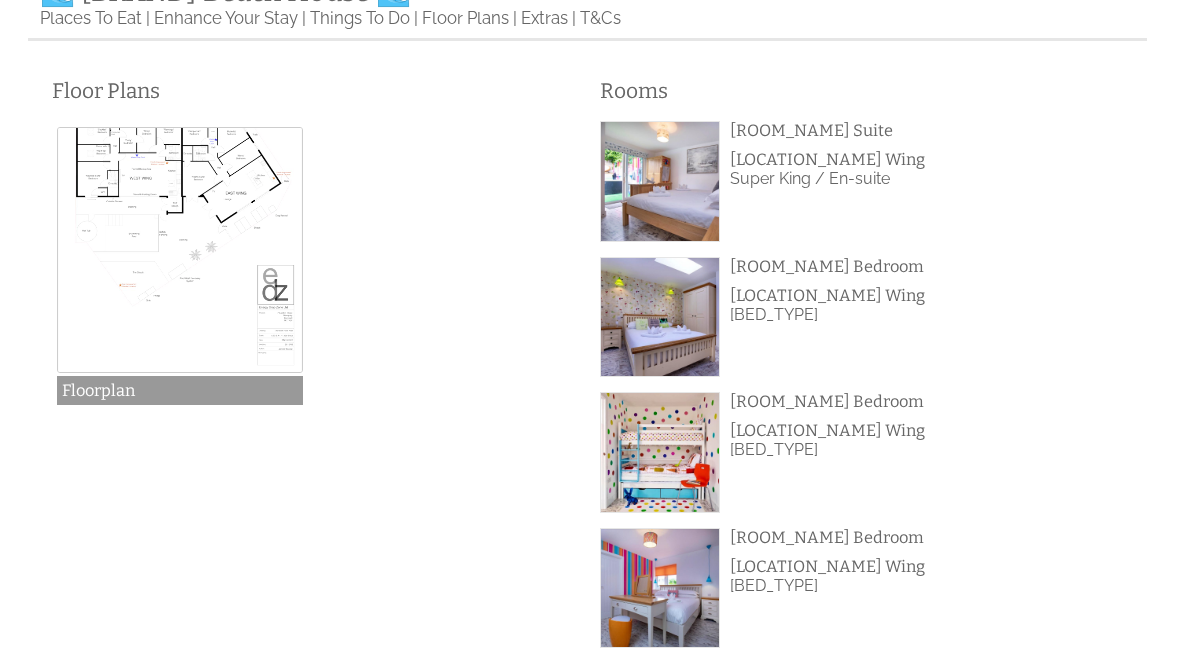 scroll, scrollTop: 512, scrollLeft: 0, axis: vertical 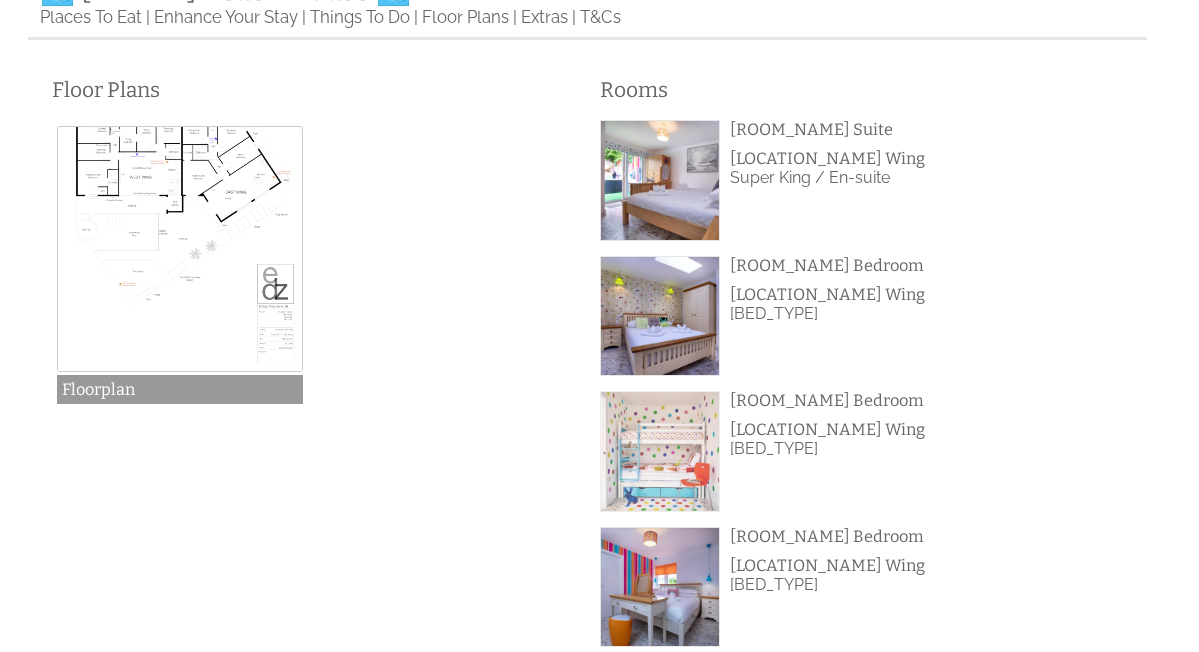 click at bounding box center [660, 451] 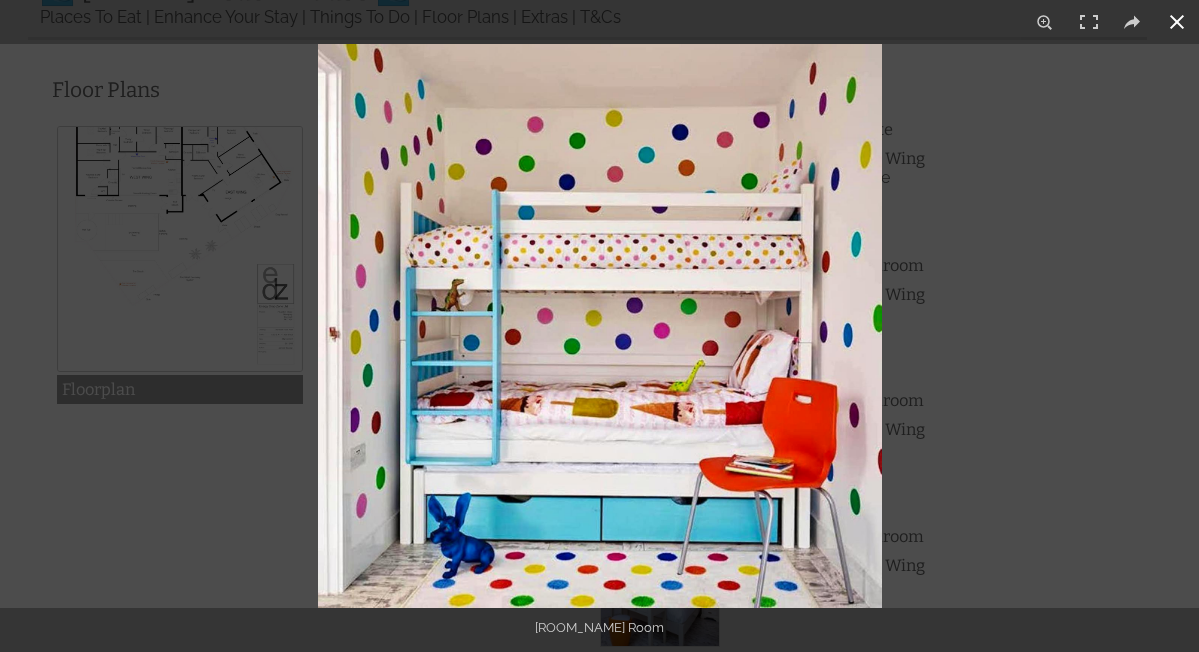 click at bounding box center [1177, 22] 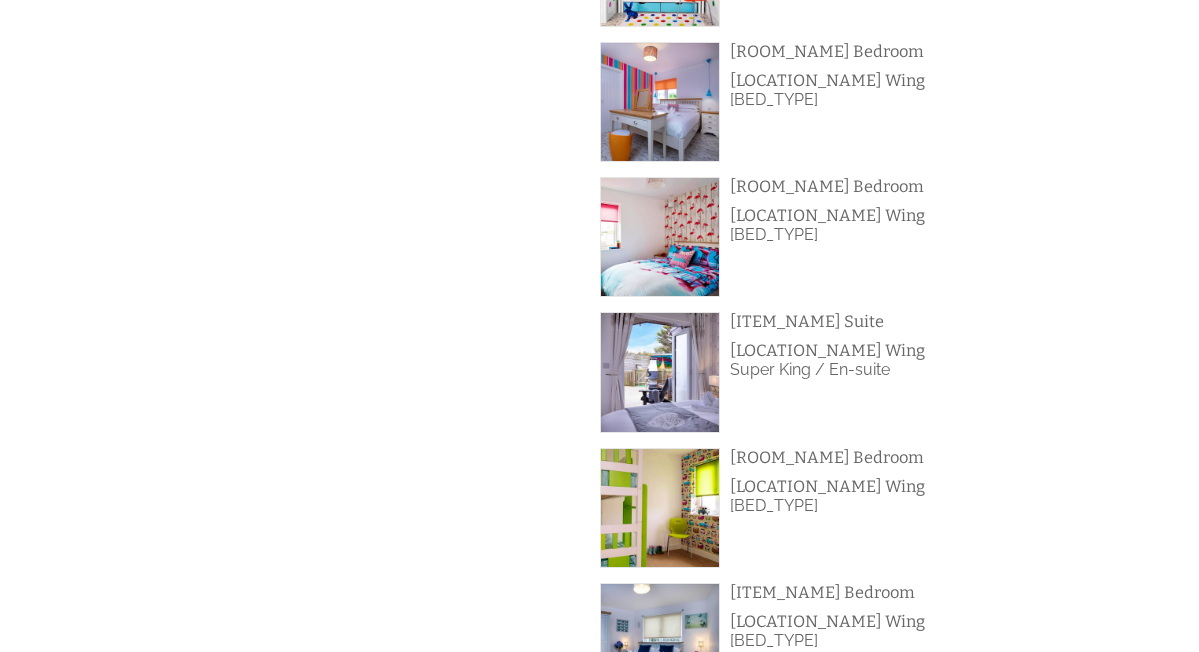 scroll, scrollTop: 1033, scrollLeft: 0, axis: vertical 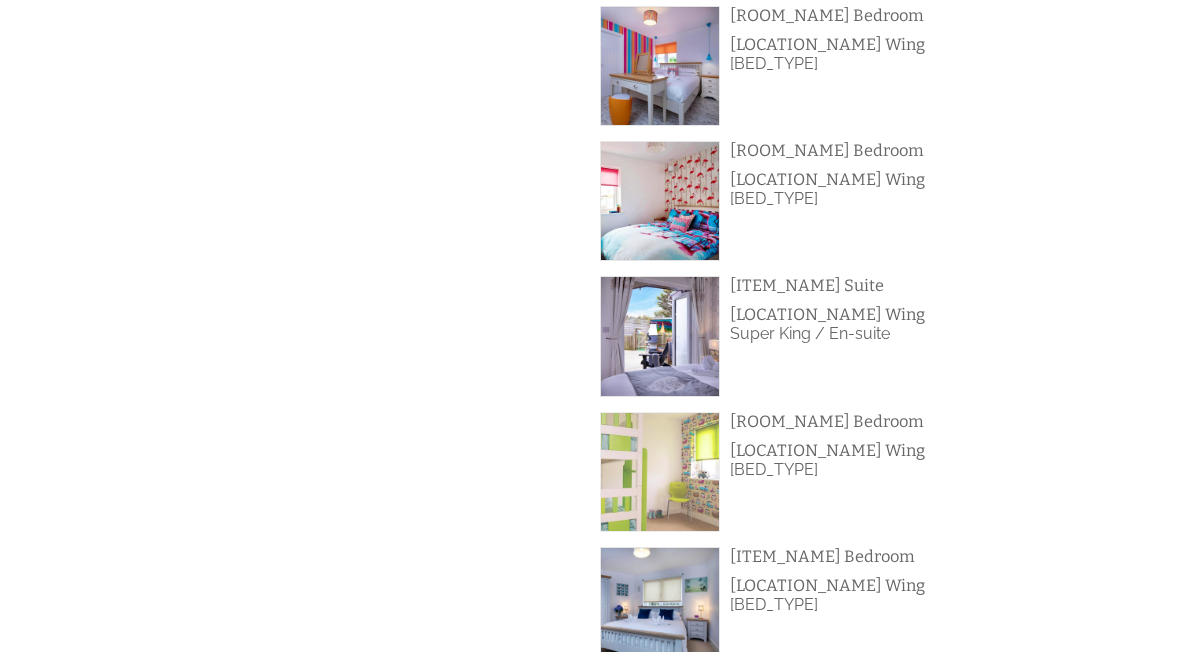click at bounding box center [660, 472] 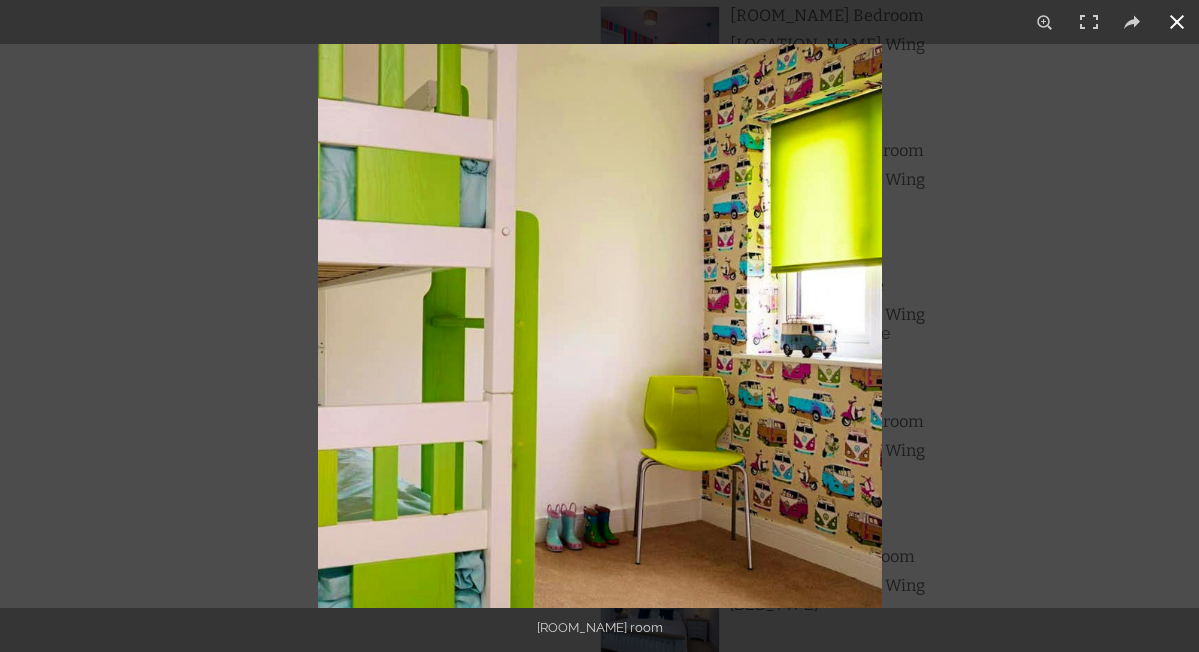 click at bounding box center [1177, 22] 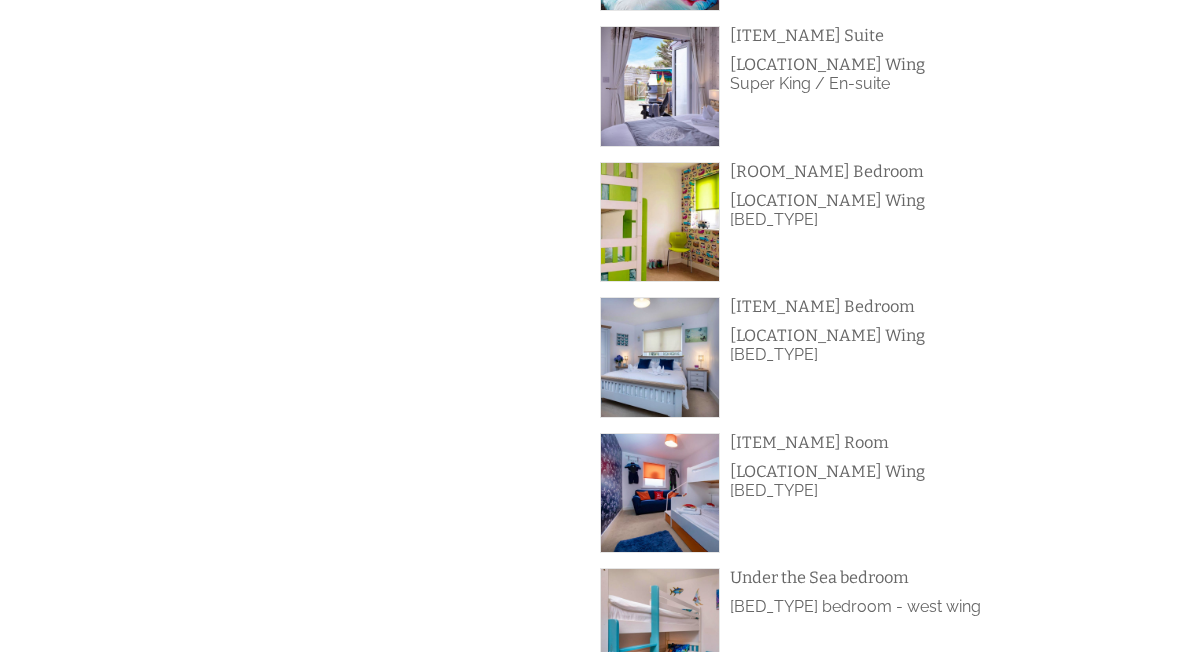 scroll, scrollTop: 1295, scrollLeft: 0, axis: vertical 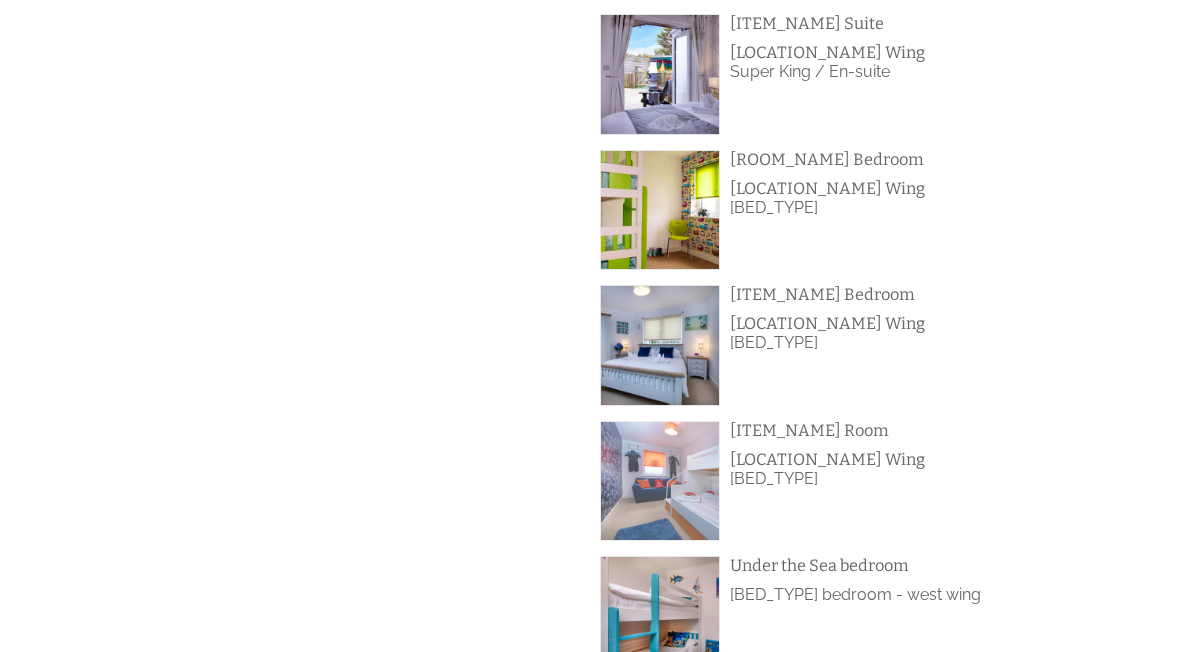 click at bounding box center (660, 481) 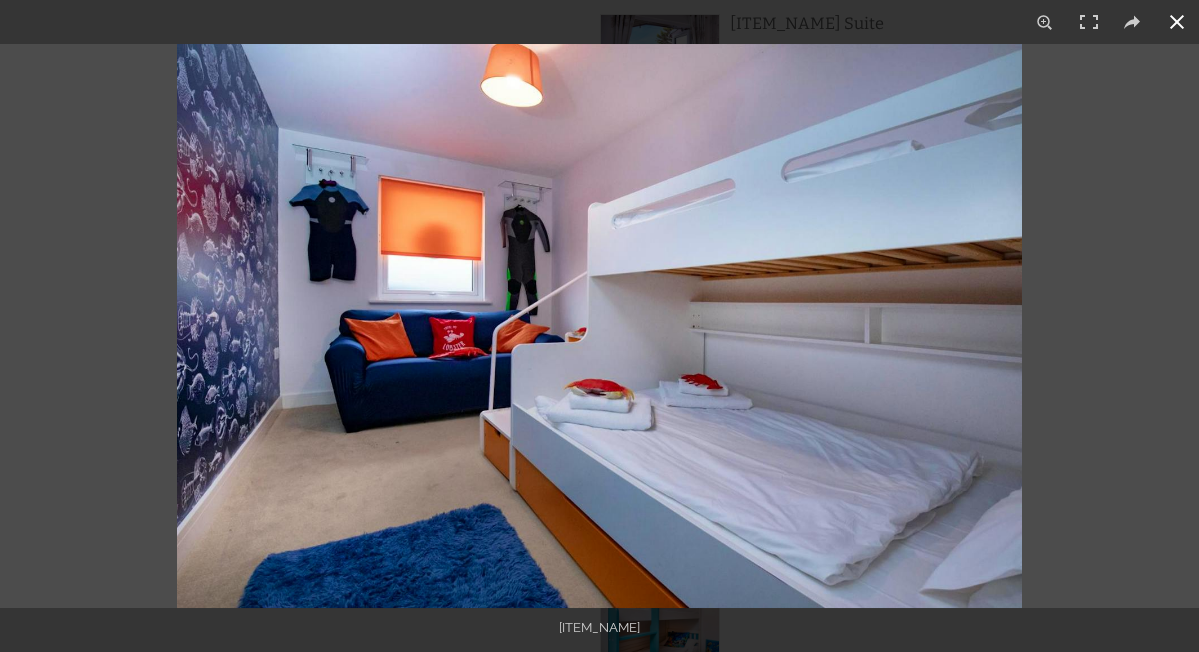 click at bounding box center (1177, 22) 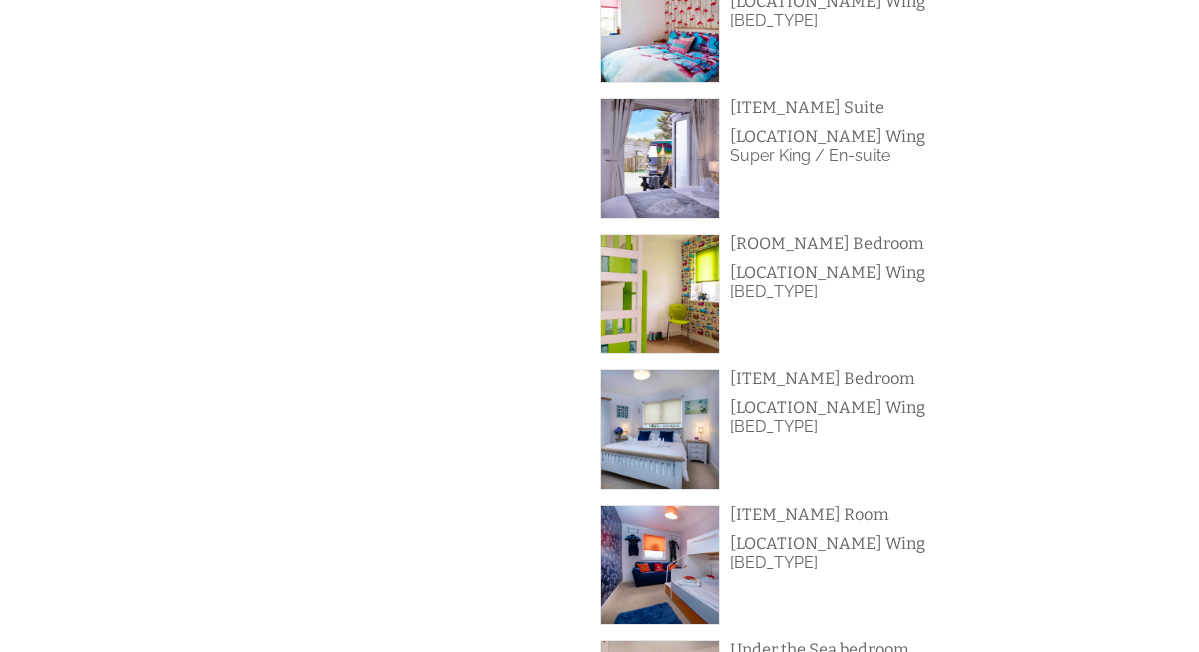 scroll, scrollTop: 1413, scrollLeft: 0, axis: vertical 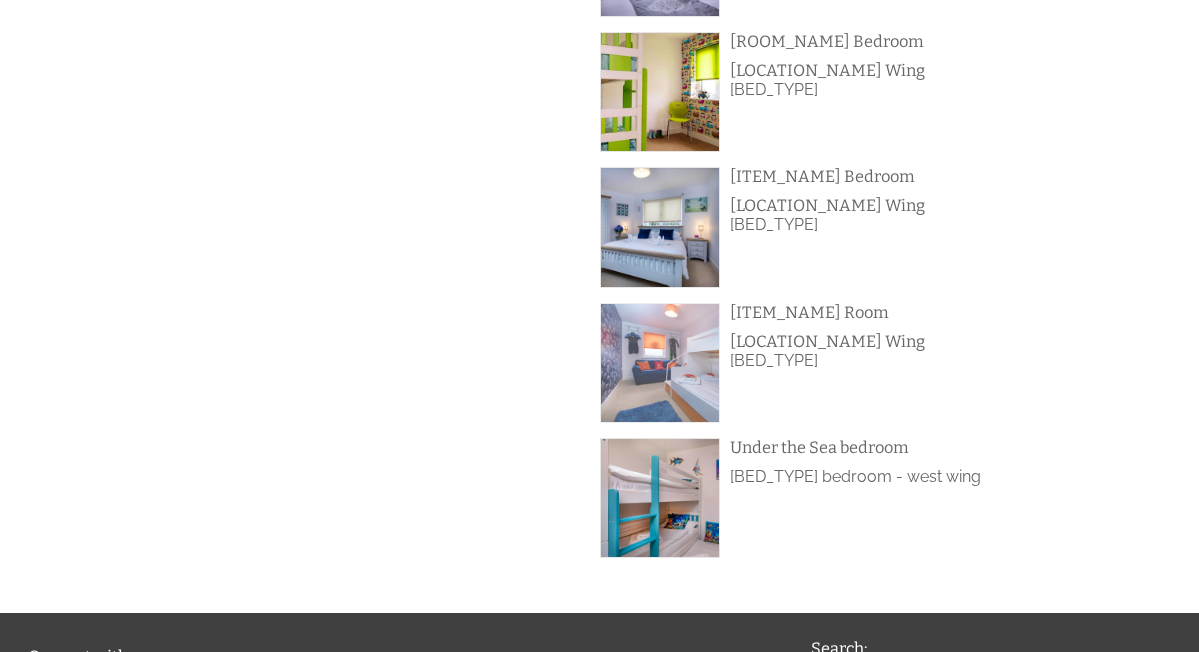 click at bounding box center (660, 363) 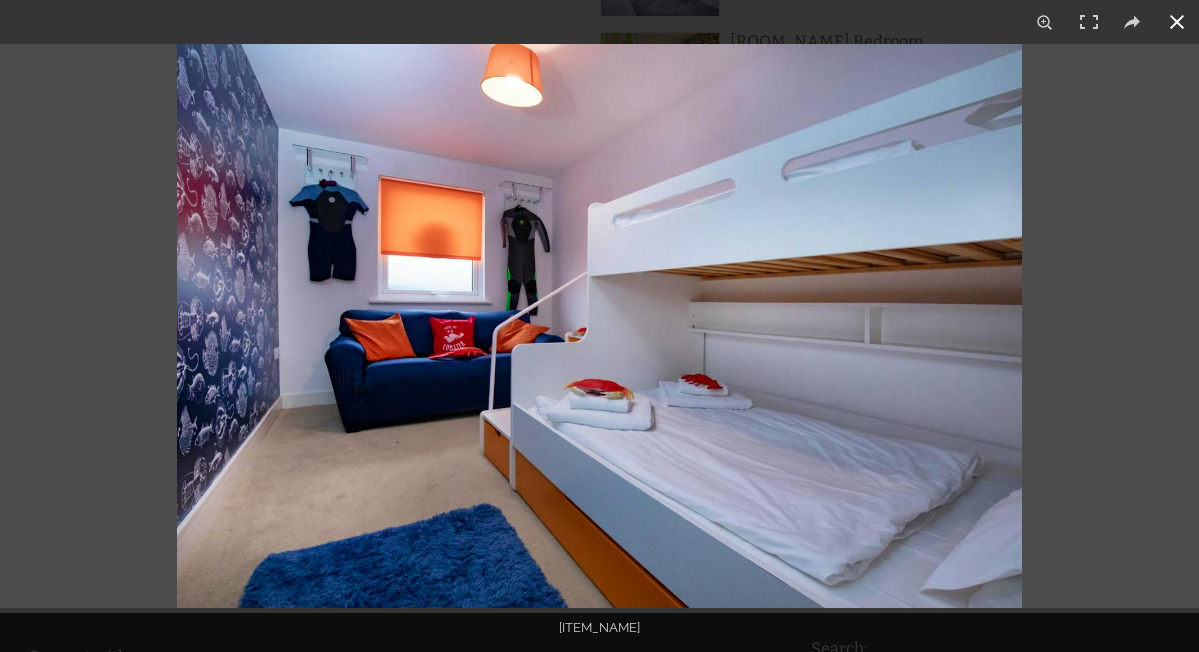 click at bounding box center (1177, 22) 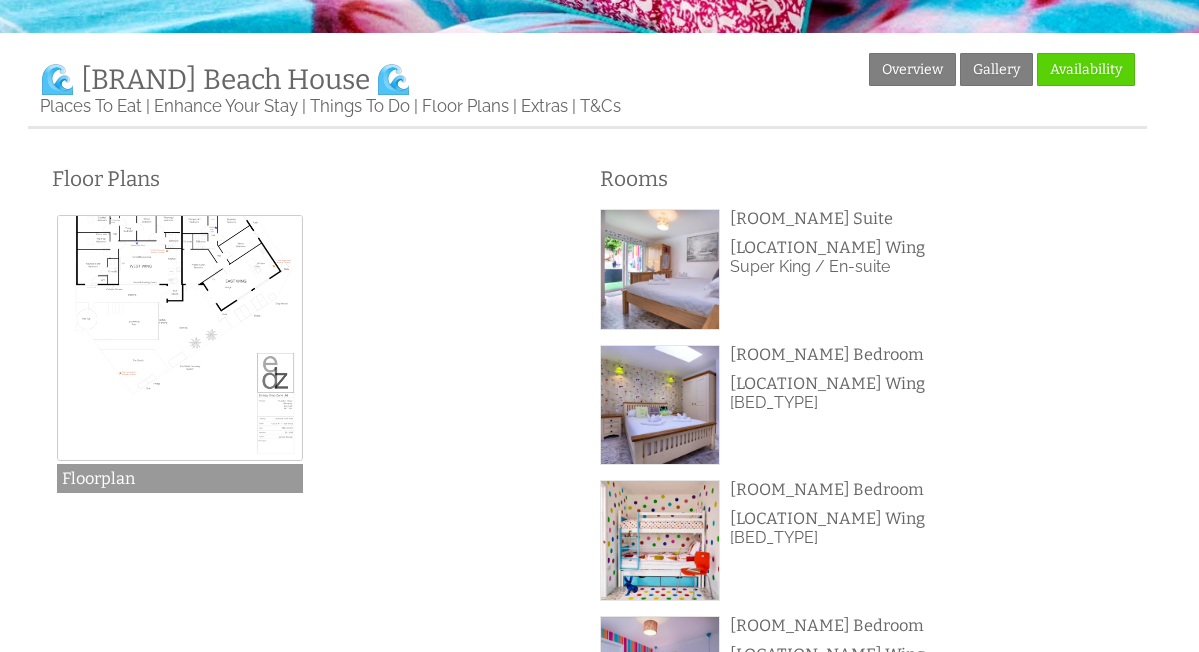 scroll, scrollTop: 449, scrollLeft: 0, axis: vertical 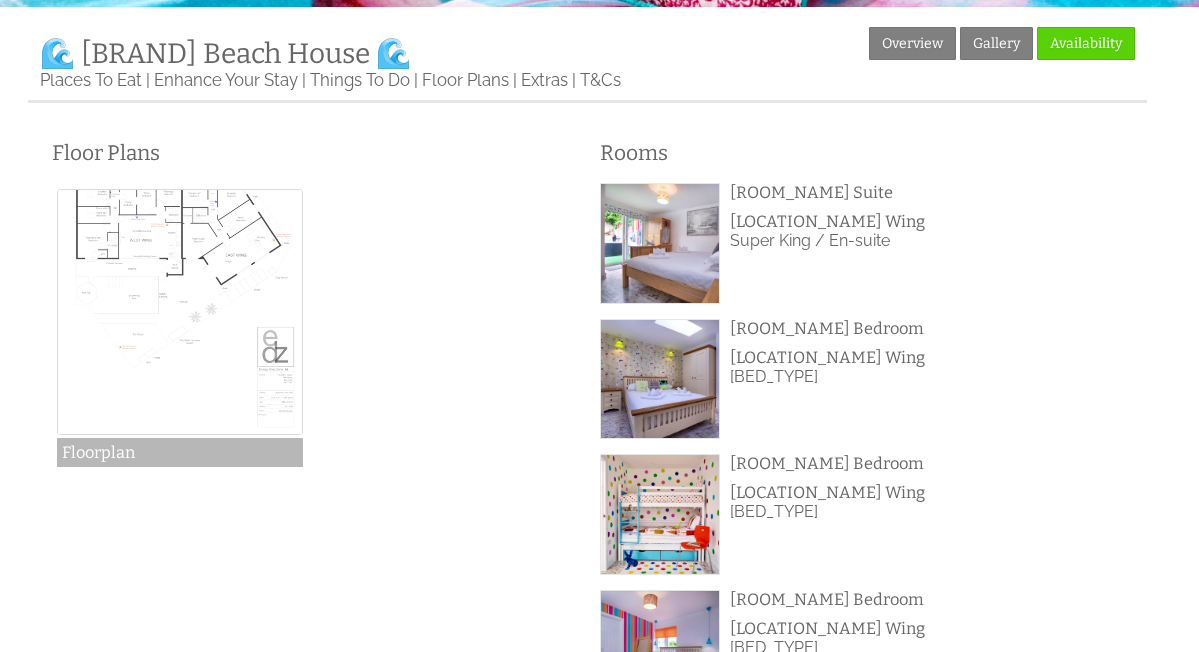 click at bounding box center (180, 312) 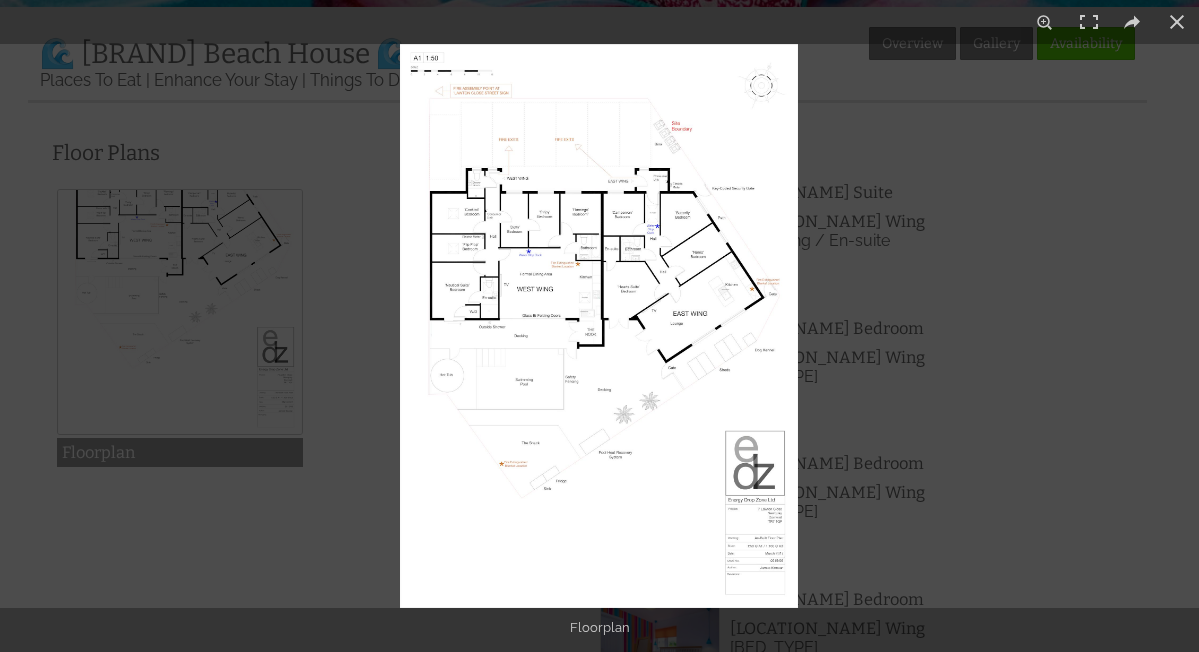 click at bounding box center [599, 326] 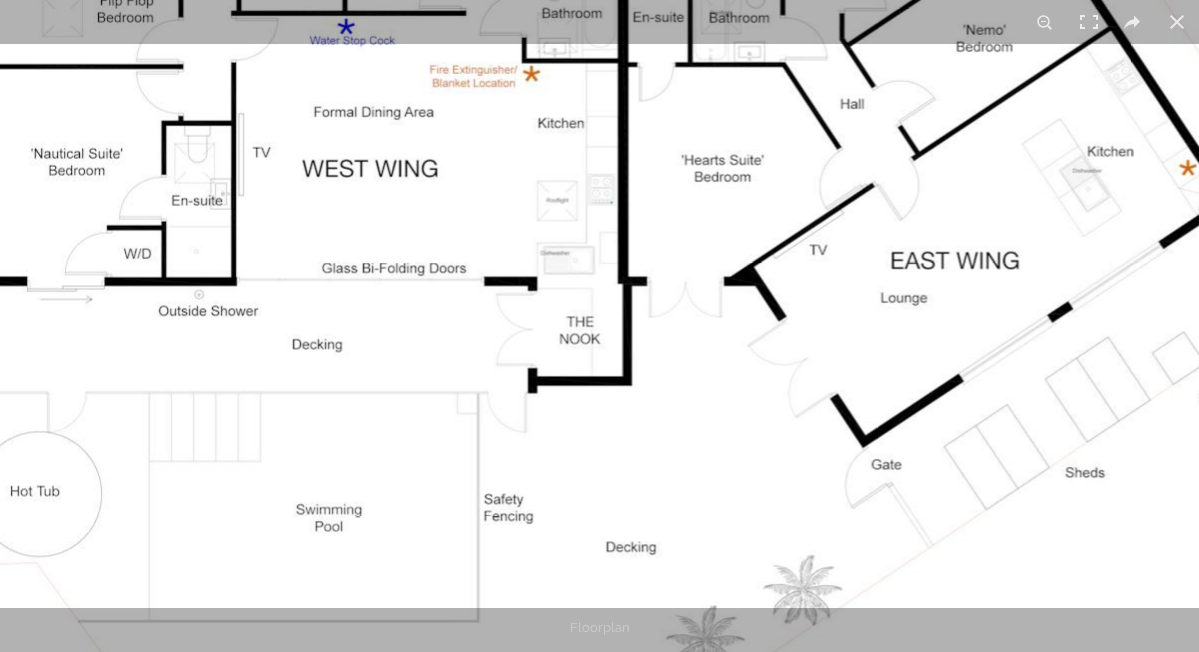 drag, startPoint x: 580, startPoint y: 362, endPoint x: 645, endPoint y: 172, distance: 200.81085 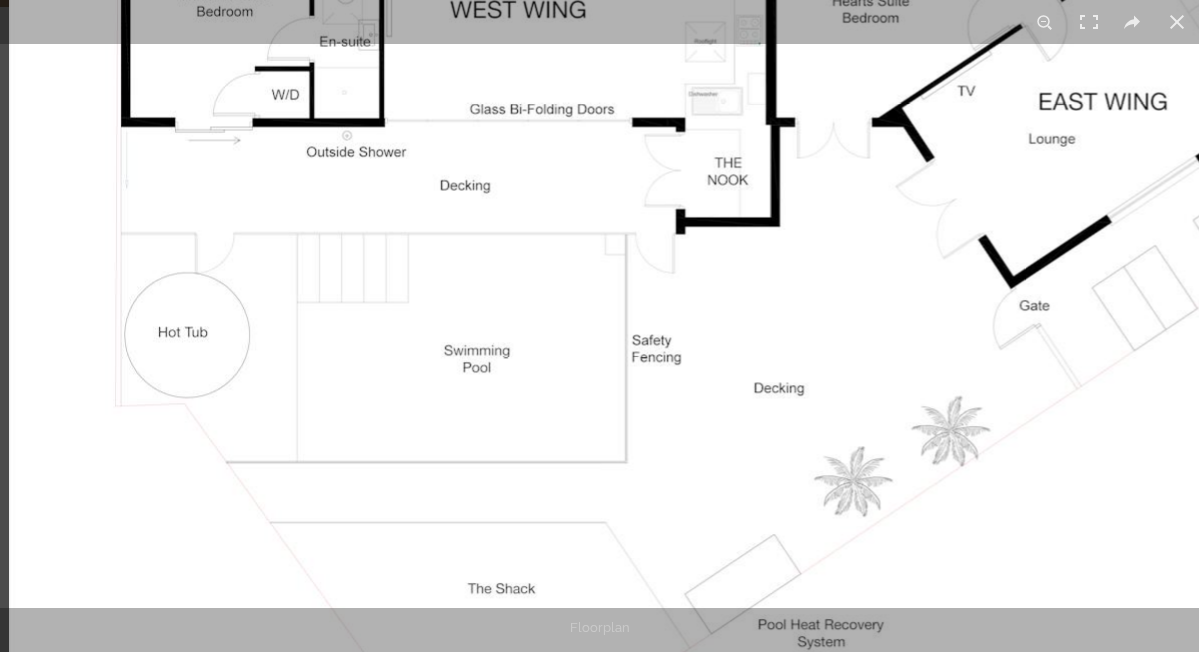 drag, startPoint x: 460, startPoint y: 291, endPoint x: 660, endPoint y: 77, distance: 292.90955 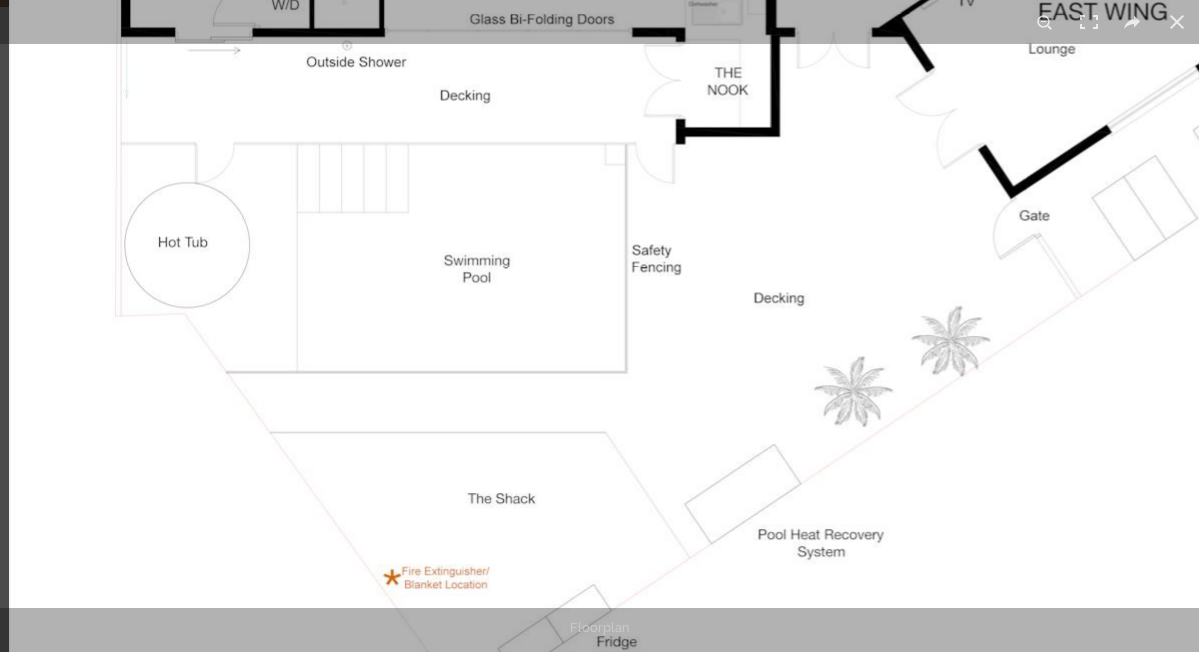 drag, startPoint x: 494, startPoint y: 277, endPoint x: 519, endPoint y: 174, distance: 105.99056 